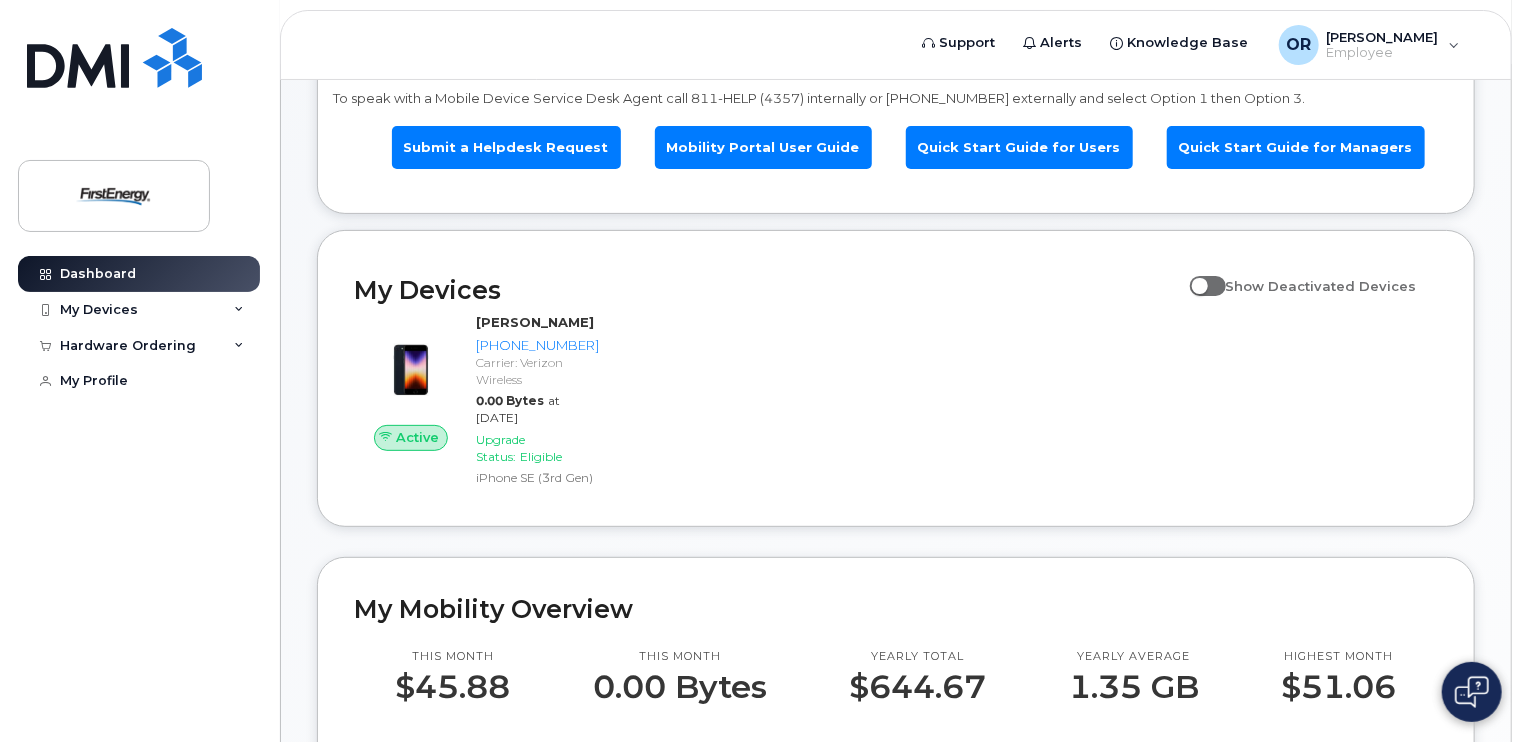 scroll, scrollTop: 0, scrollLeft: 0, axis: both 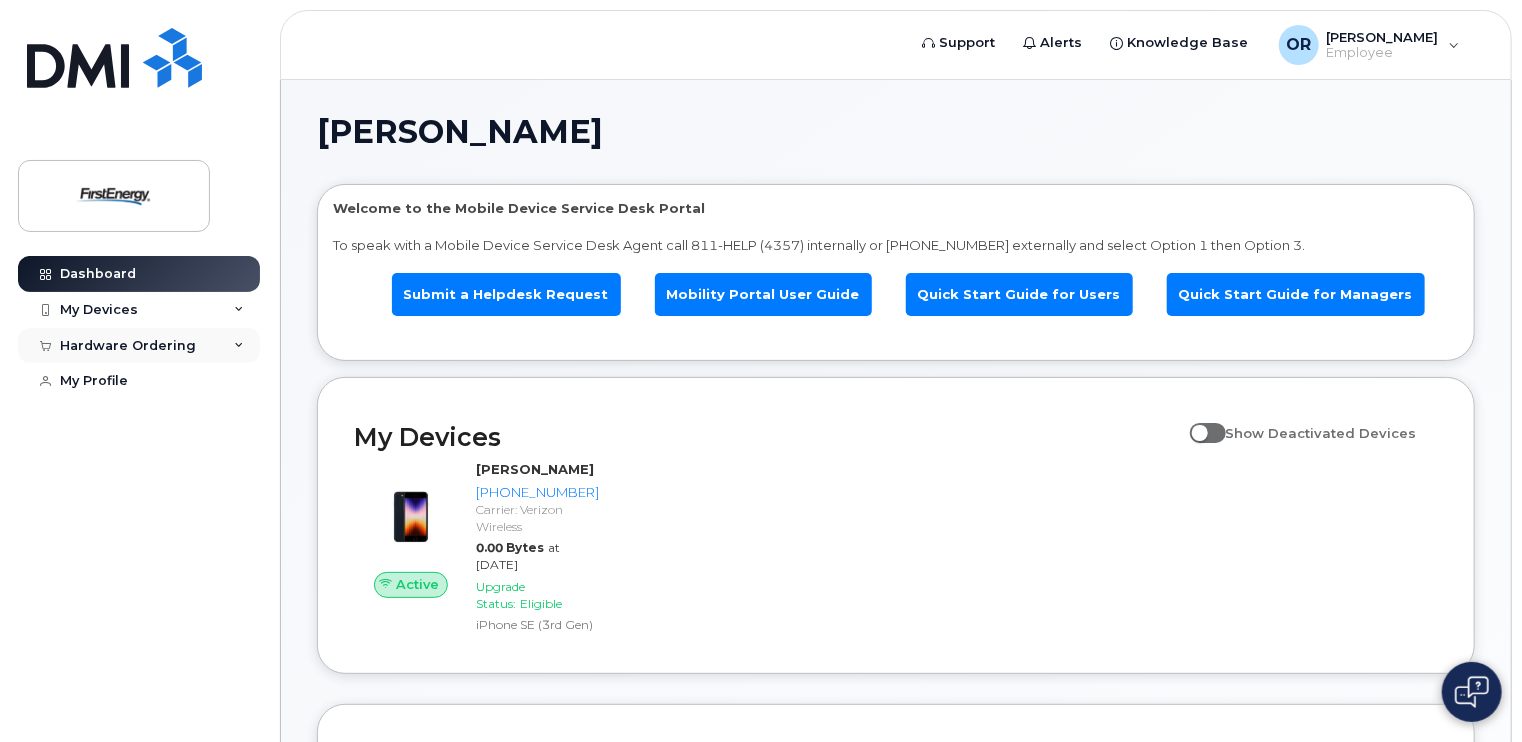 click on "Hardware Ordering" 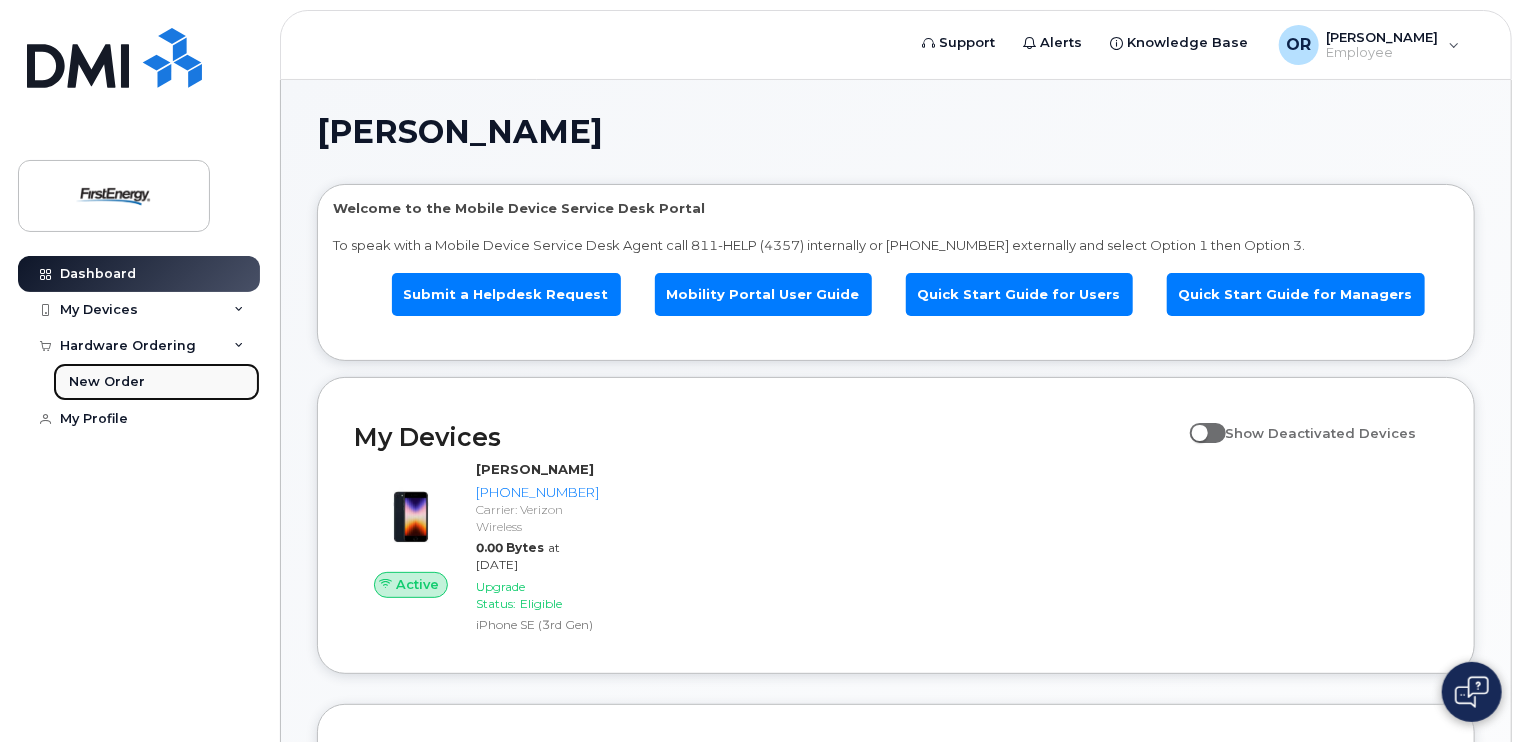 click on "New Order" 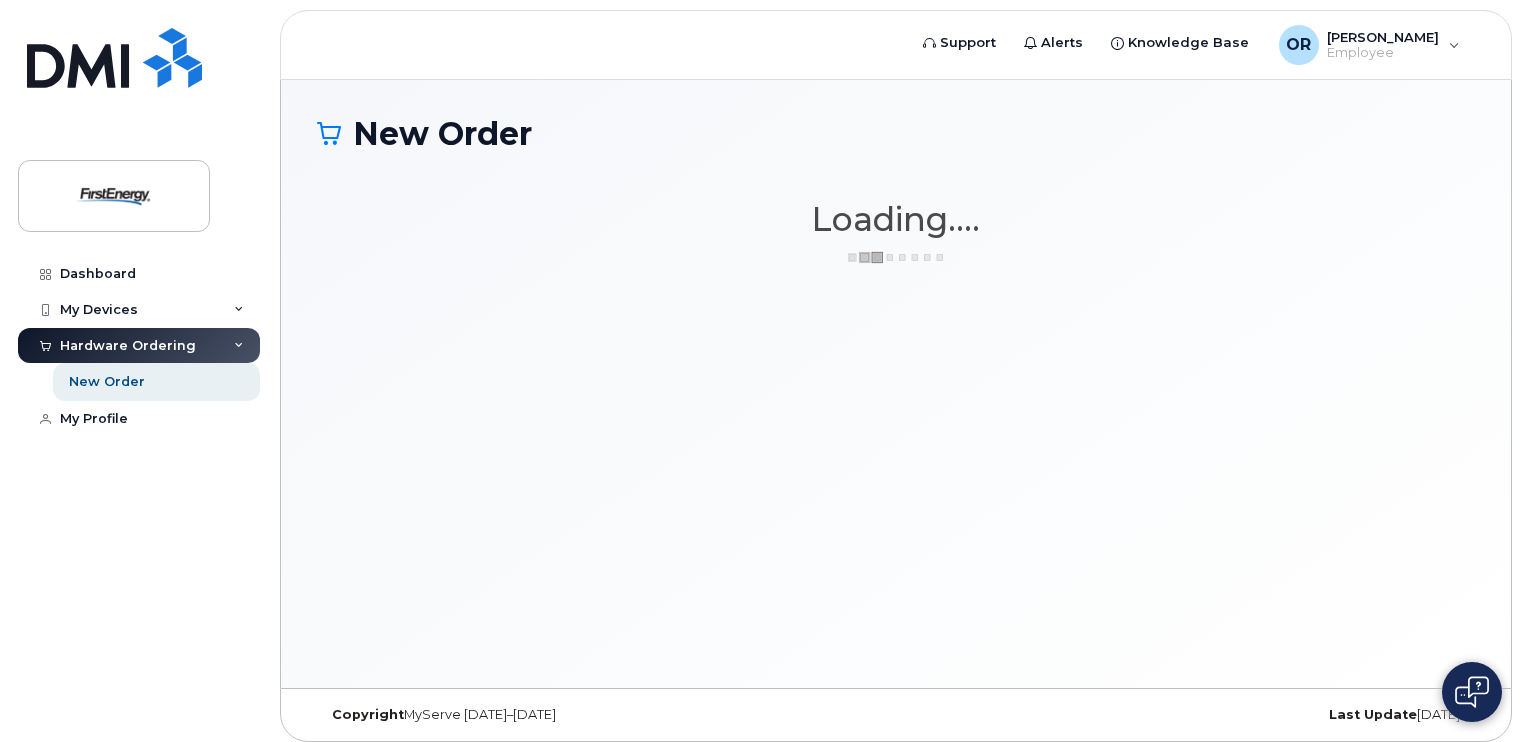 scroll, scrollTop: 0, scrollLeft: 0, axis: both 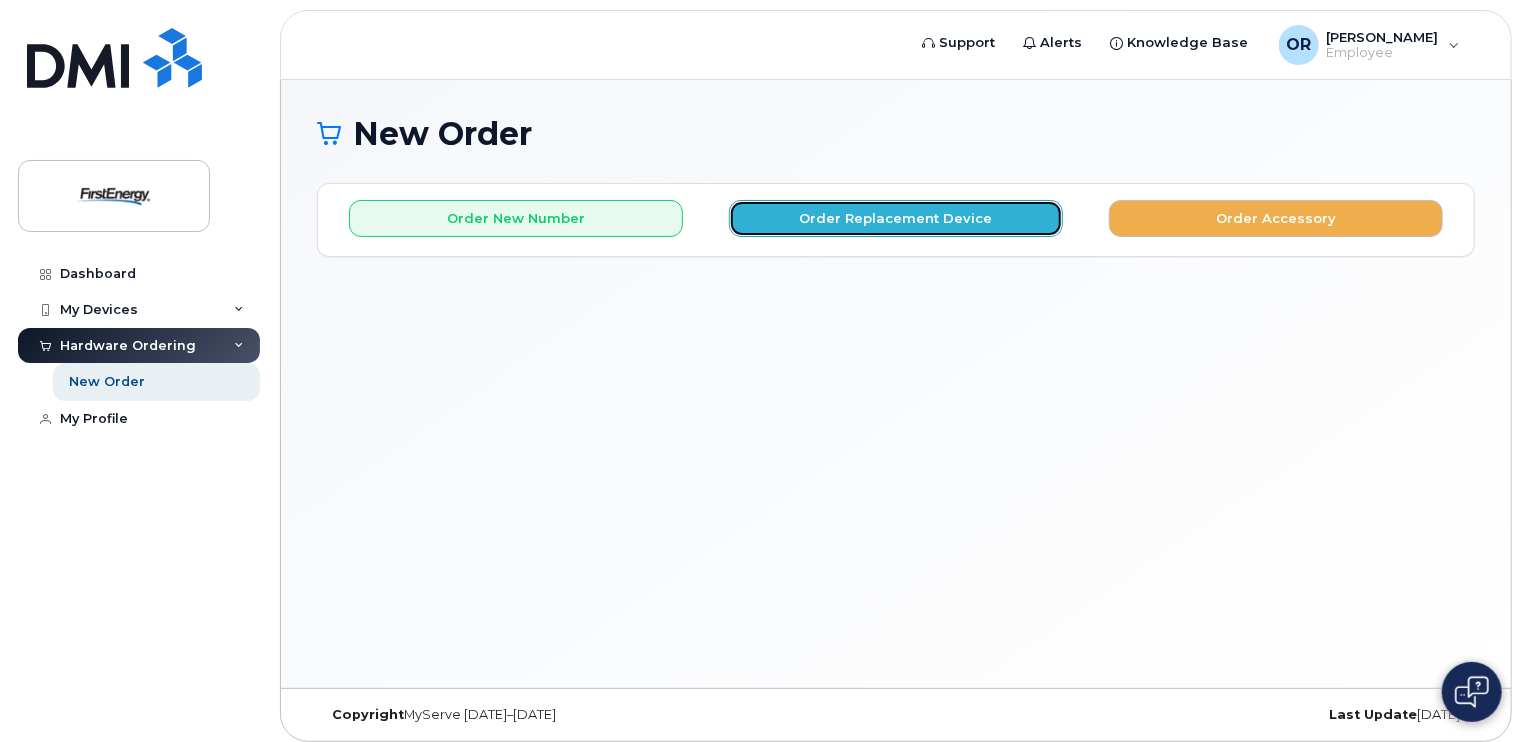 click on "Order Replacement Device" 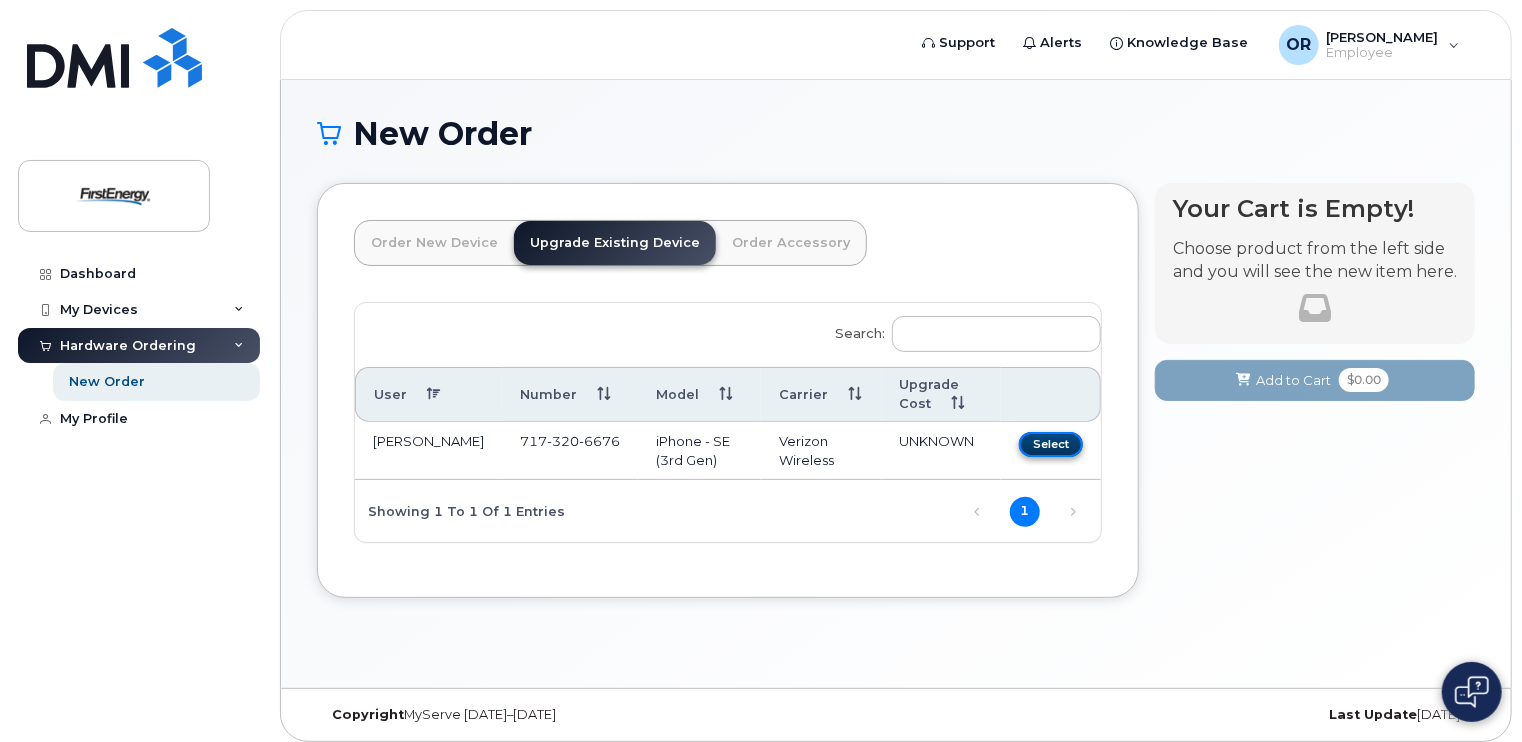 click on "Select" 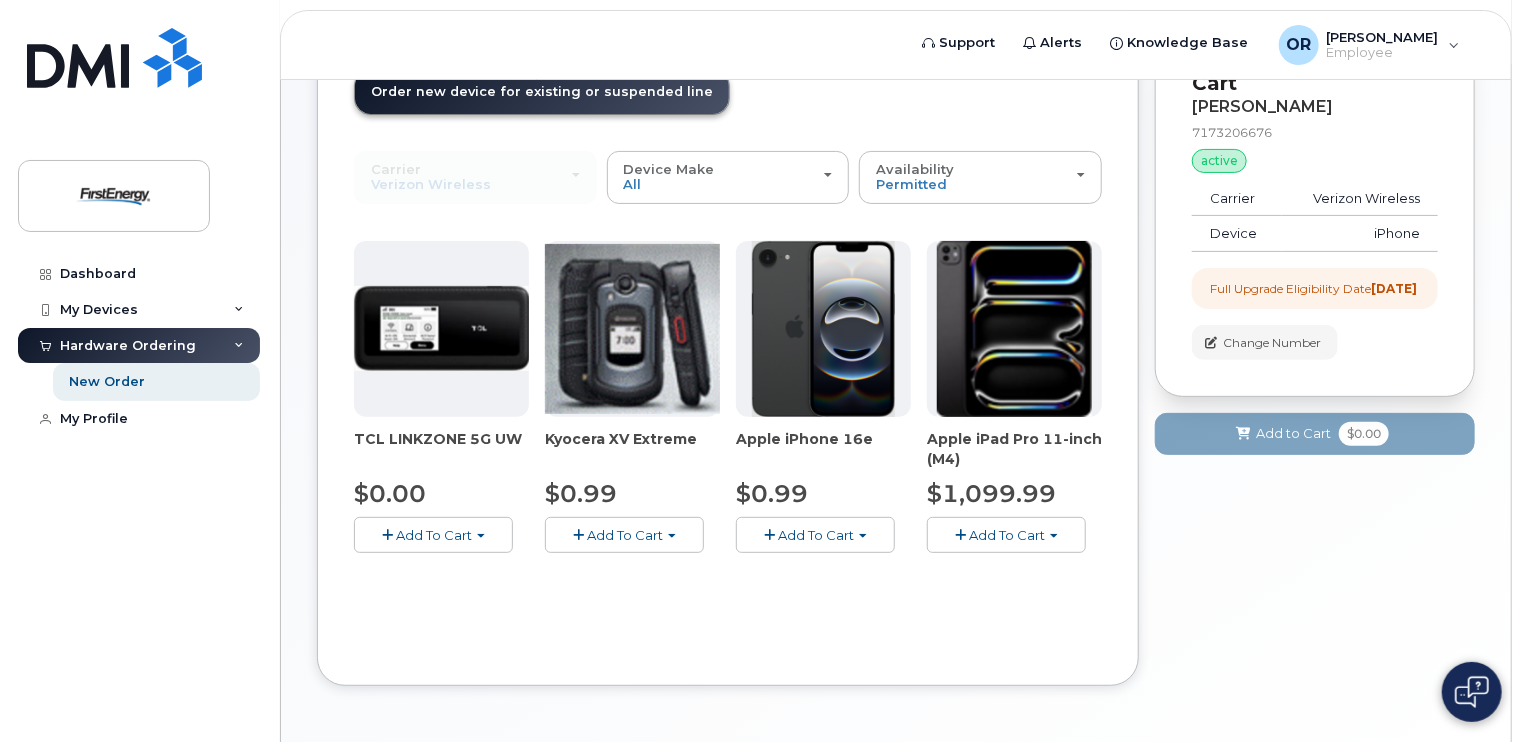 scroll, scrollTop: 152, scrollLeft: 0, axis: vertical 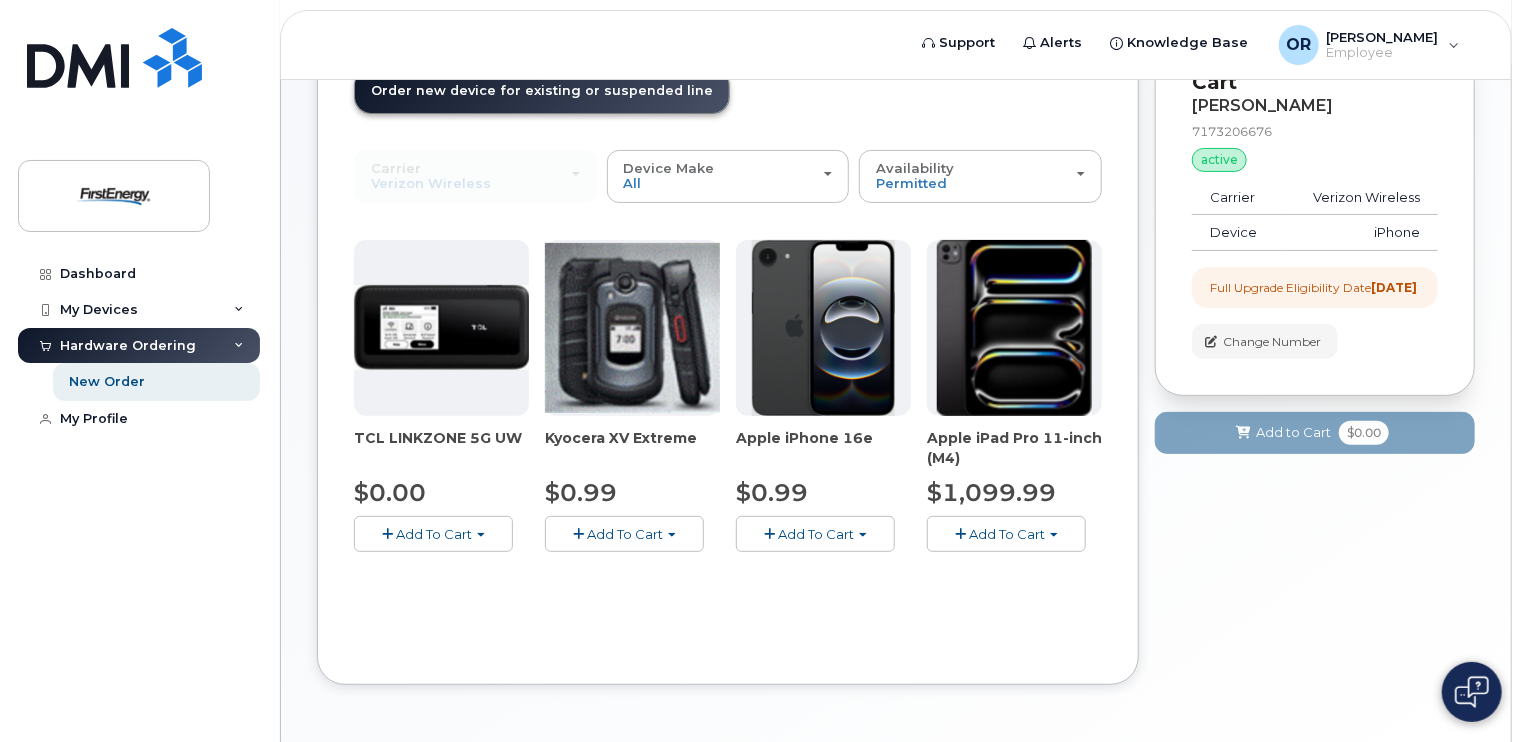 click on "Add To Cart" 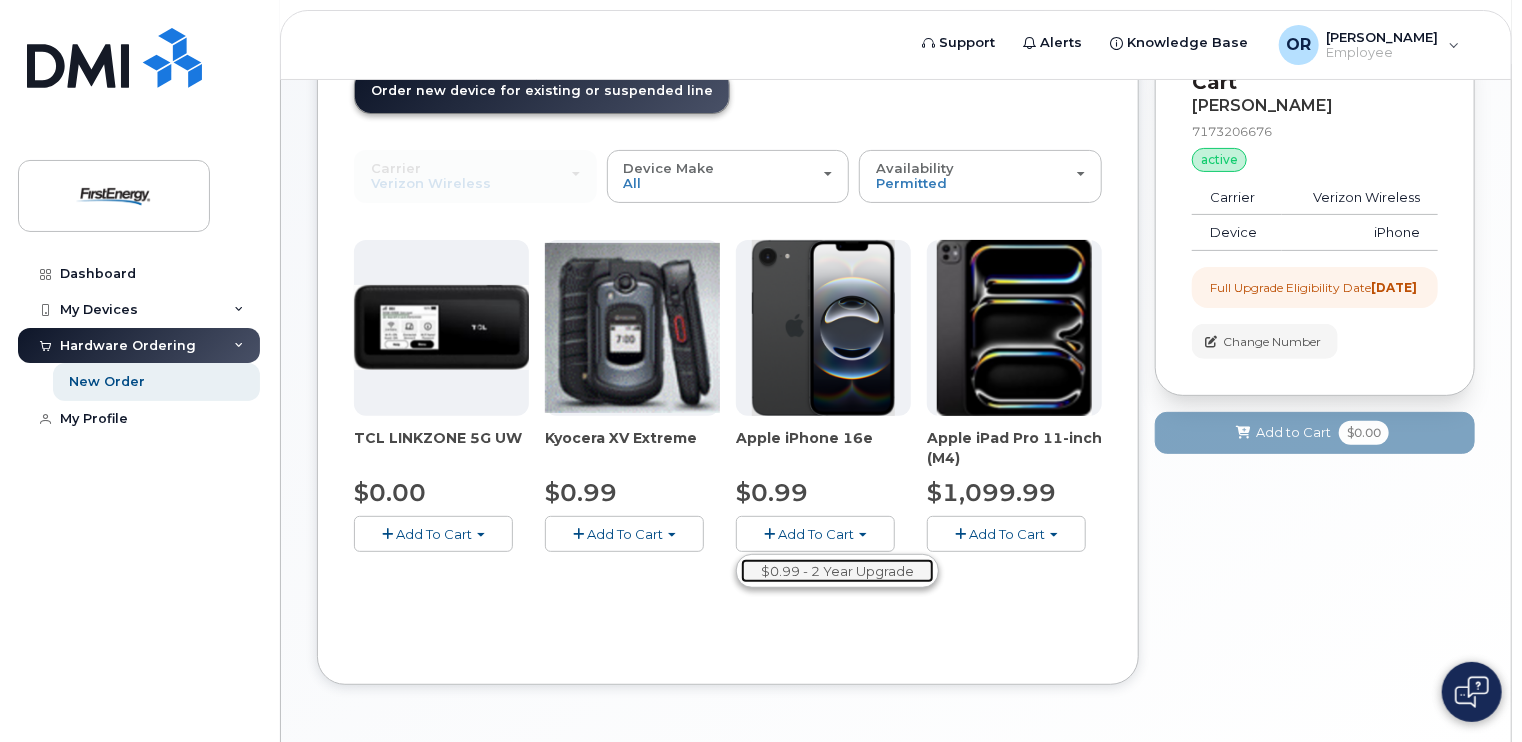 click on "$0.99 - 2 Year Upgrade" 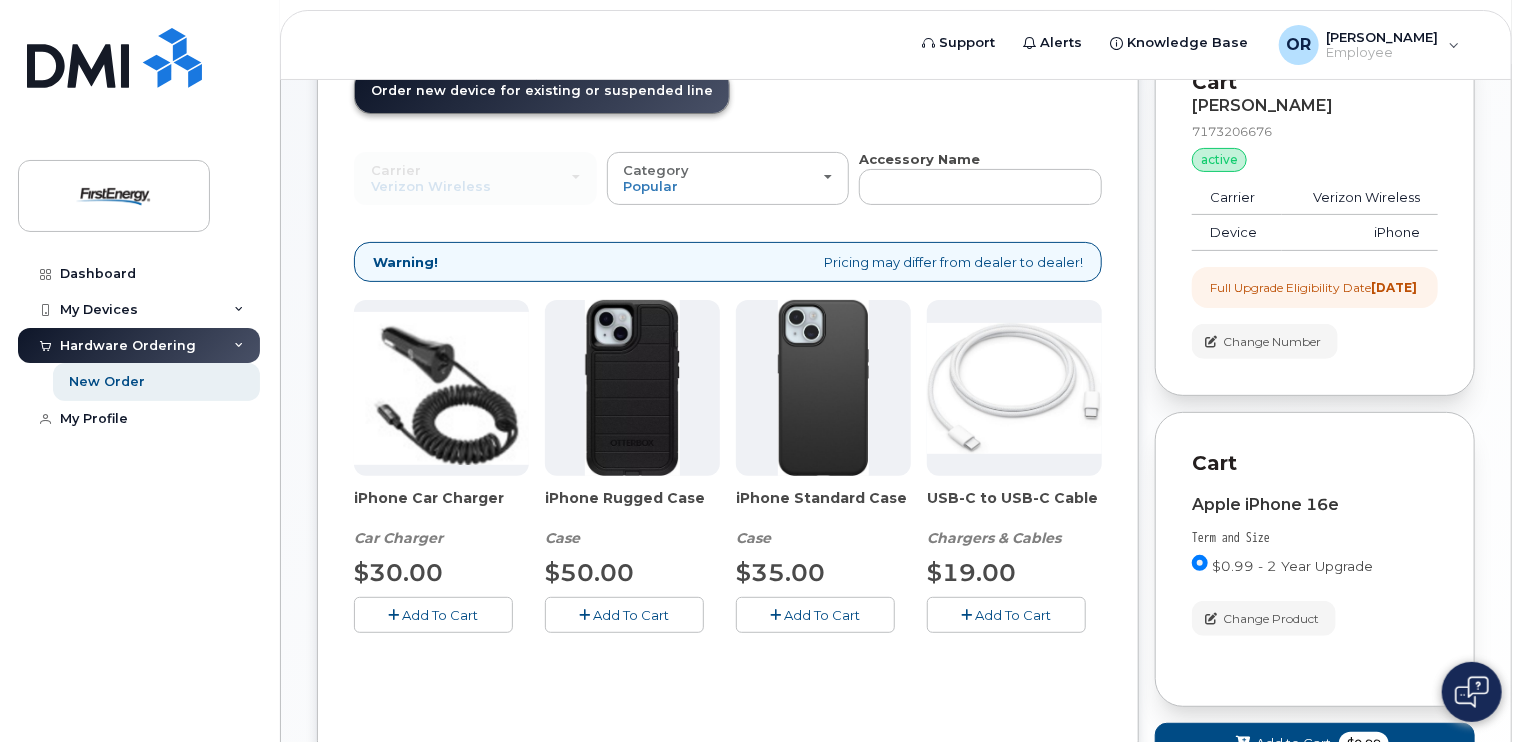 click on "Add To Cart" 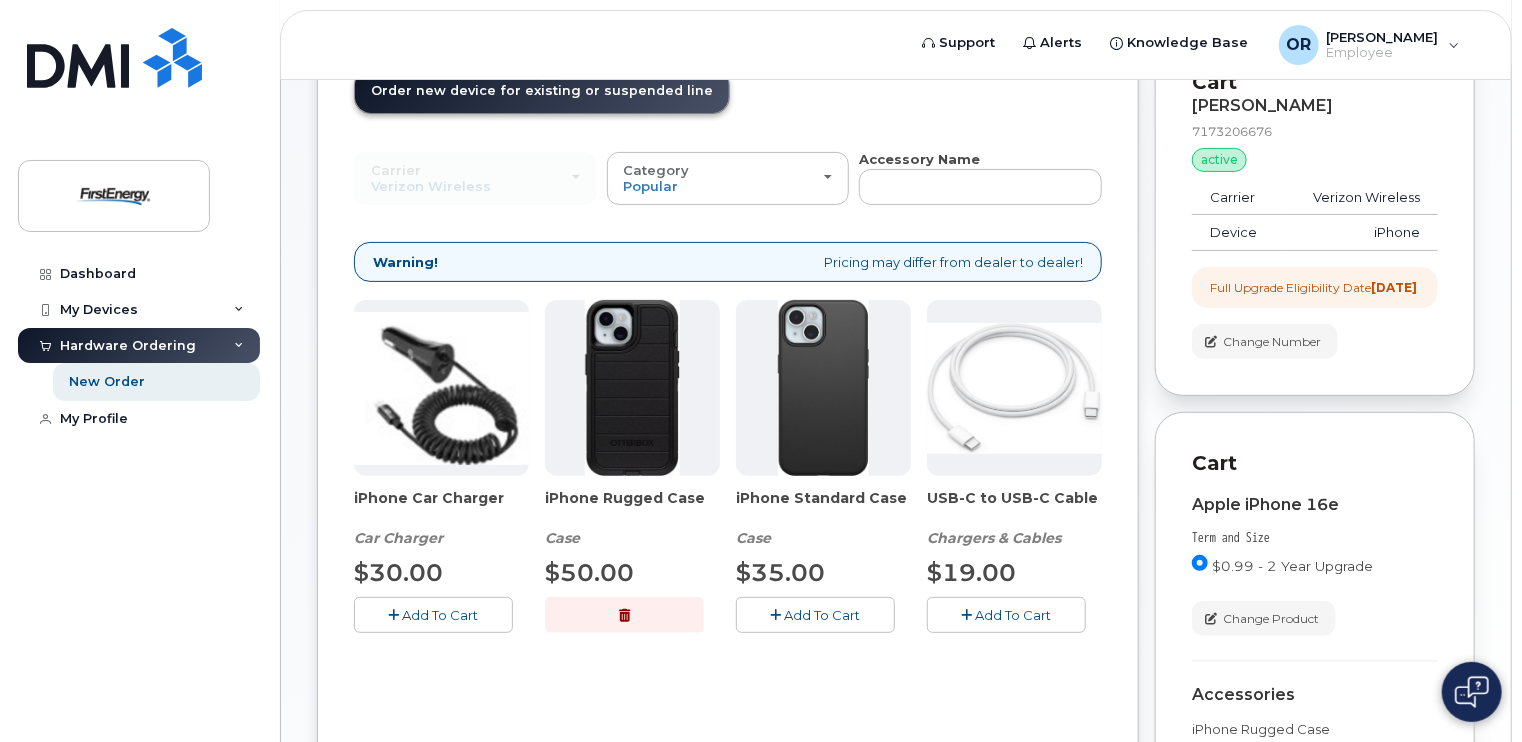 click on "Add To Cart" 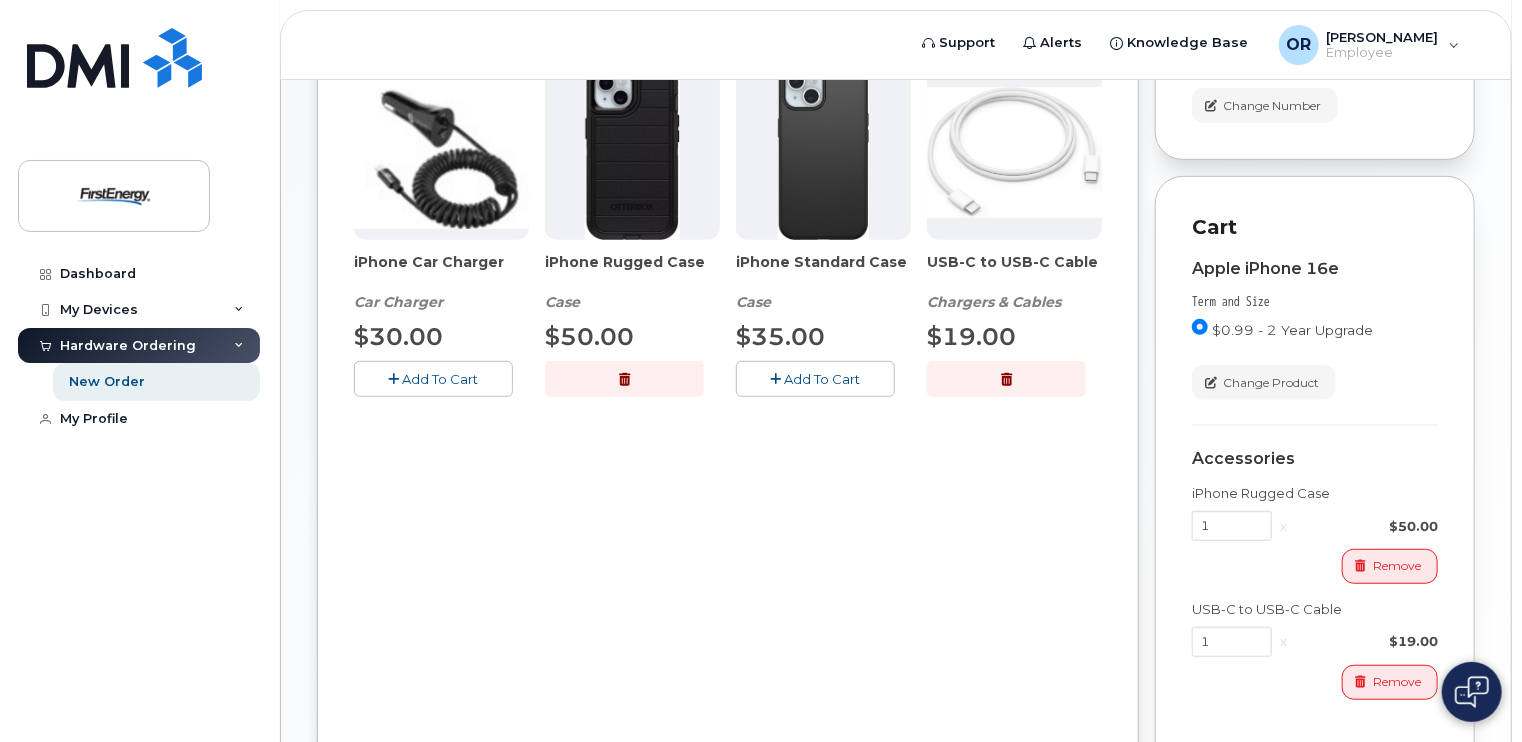 scroll, scrollTop: 334, scrollLeft: 0, axis: vertical 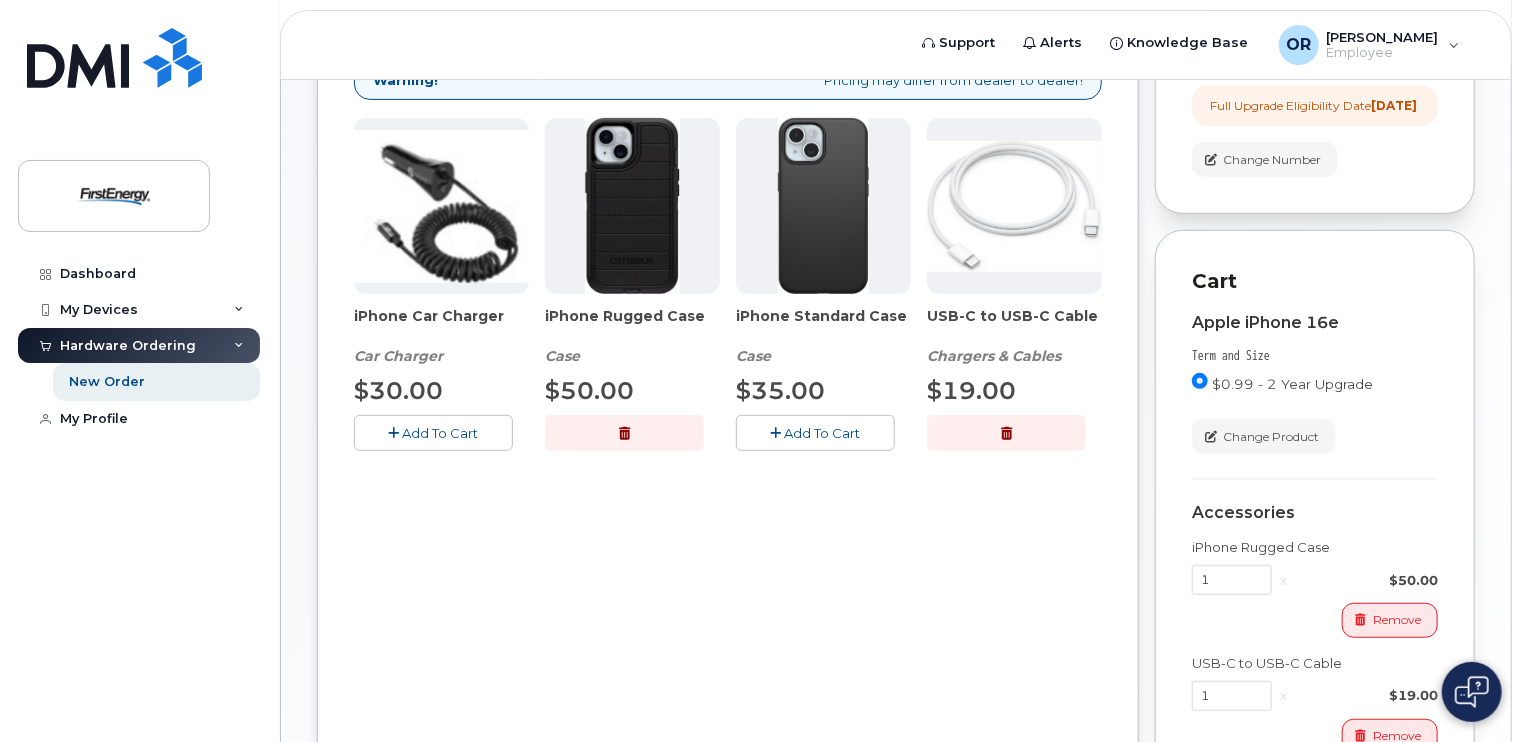 click 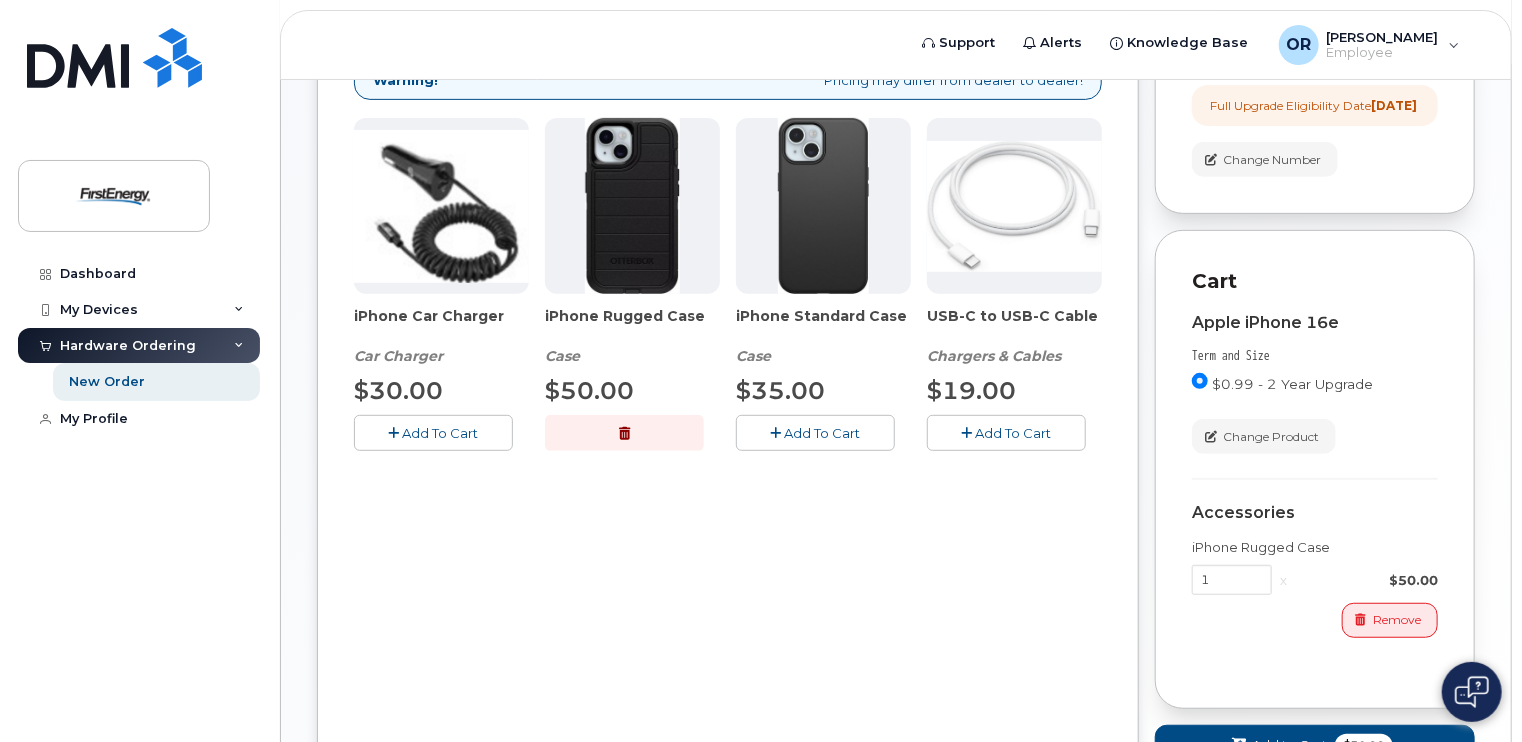 scroll, scrollTop: 507, scrollLeft: 0, axis: vertical 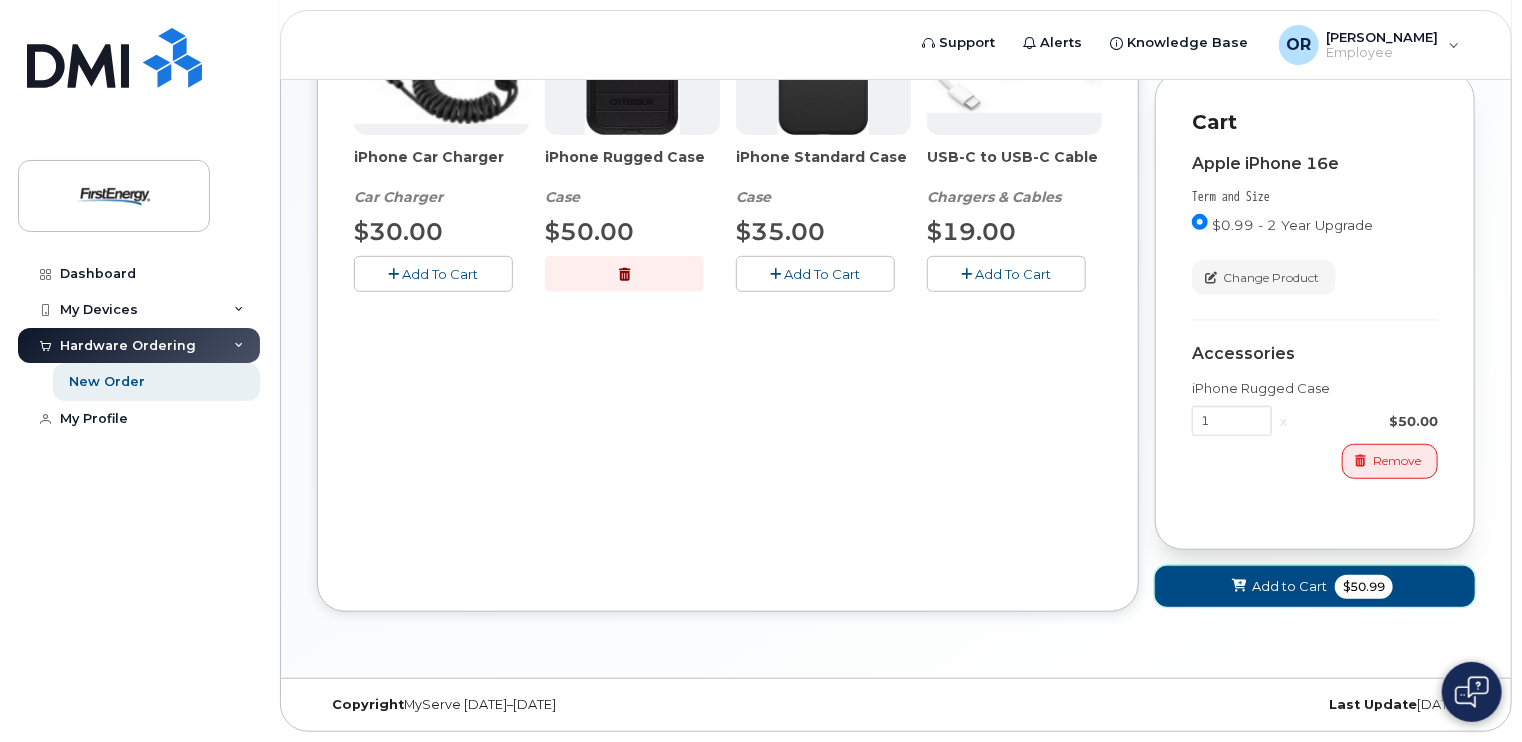 click on "Add to Cart
$50.99" 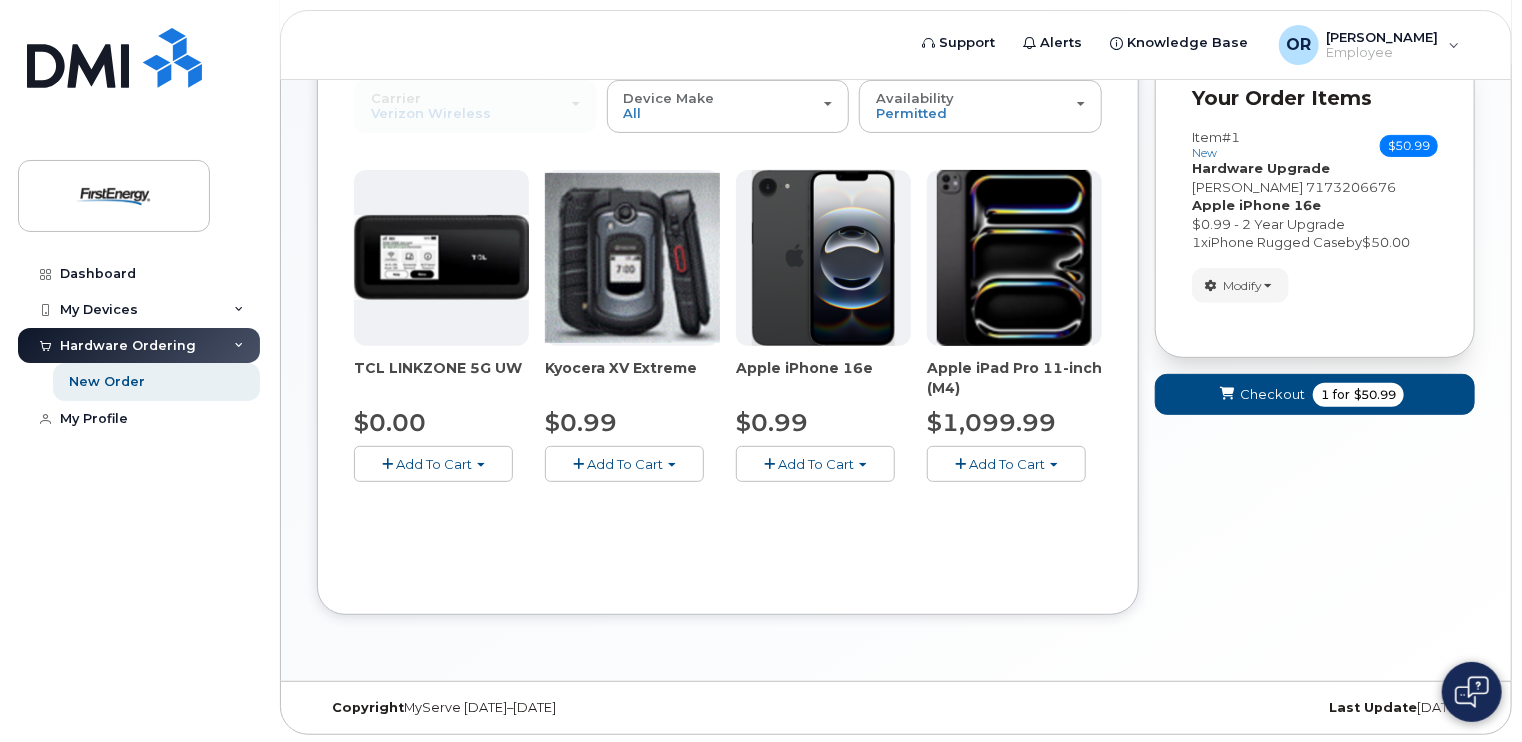 scroll, scrollTop: 110, scrollLeft: 0, axis: vertical 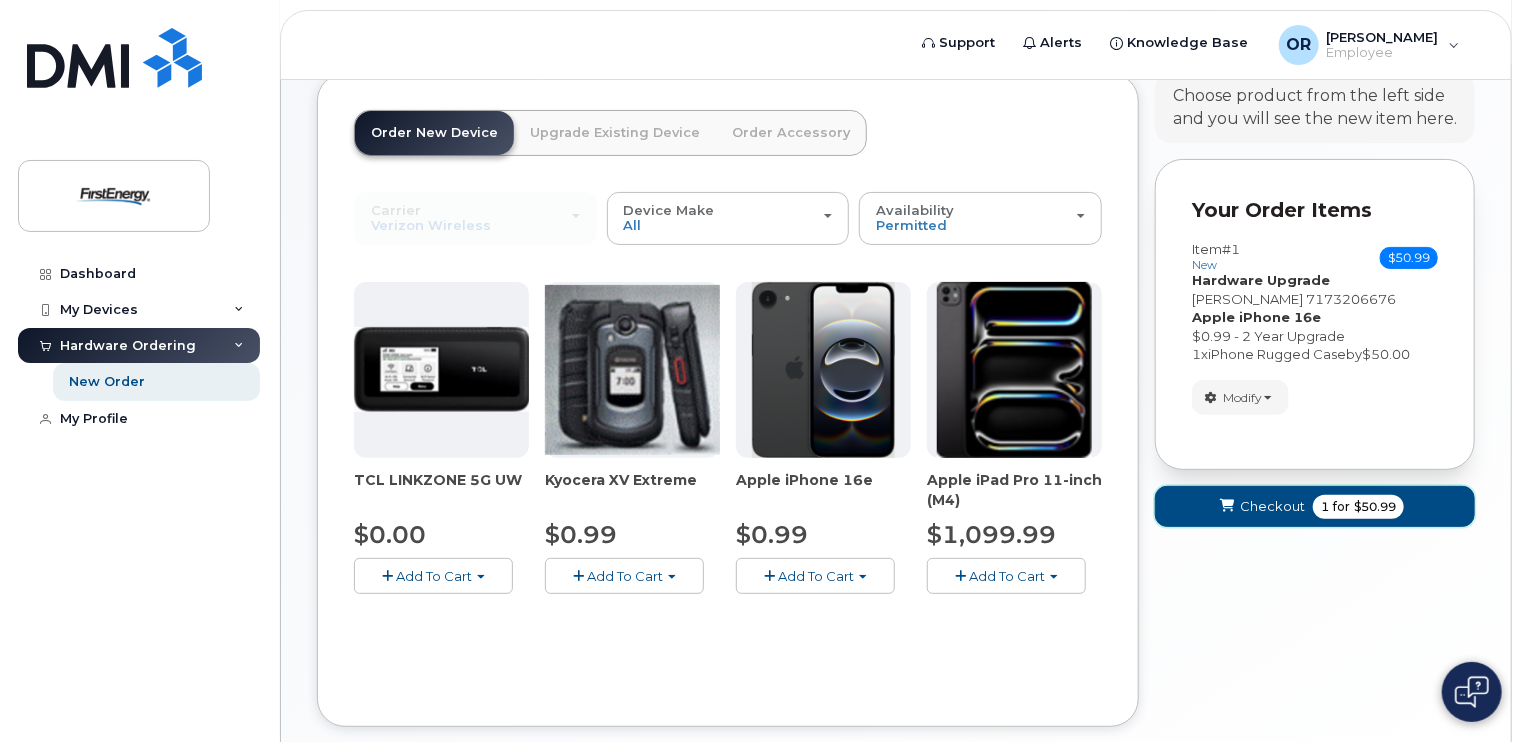 click on "Checkout" 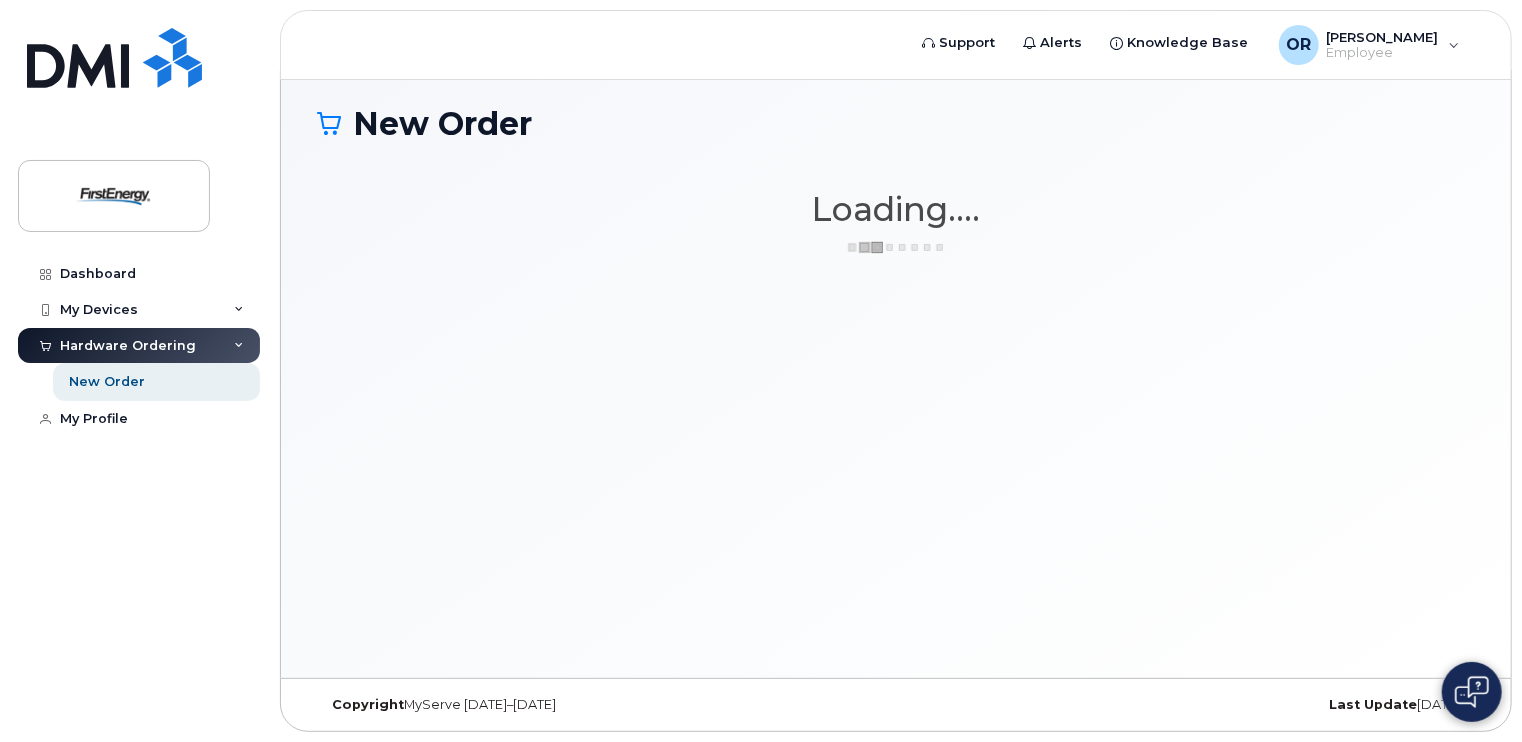scroll, scrollTop: 9, scrollLeft: 0, axis: vertical 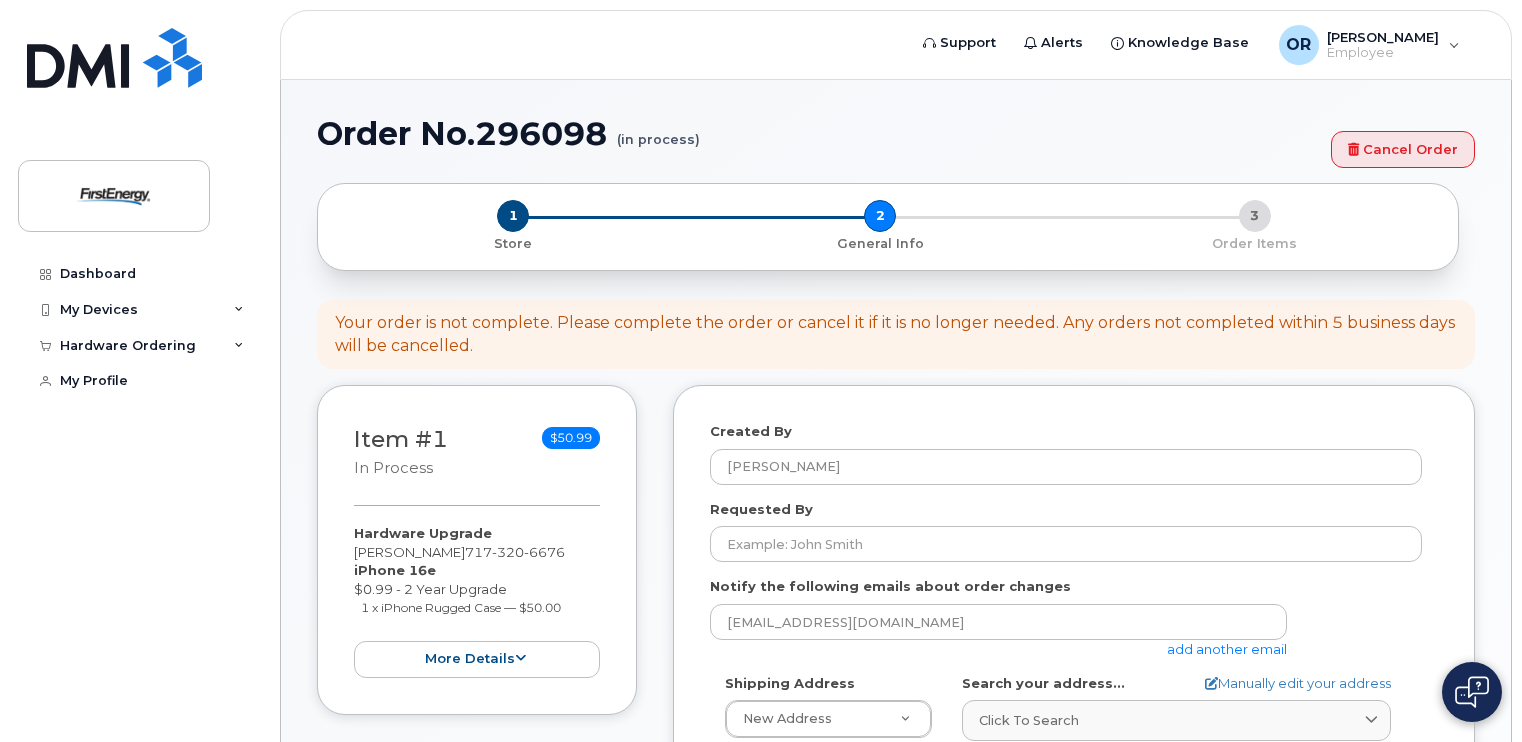 select 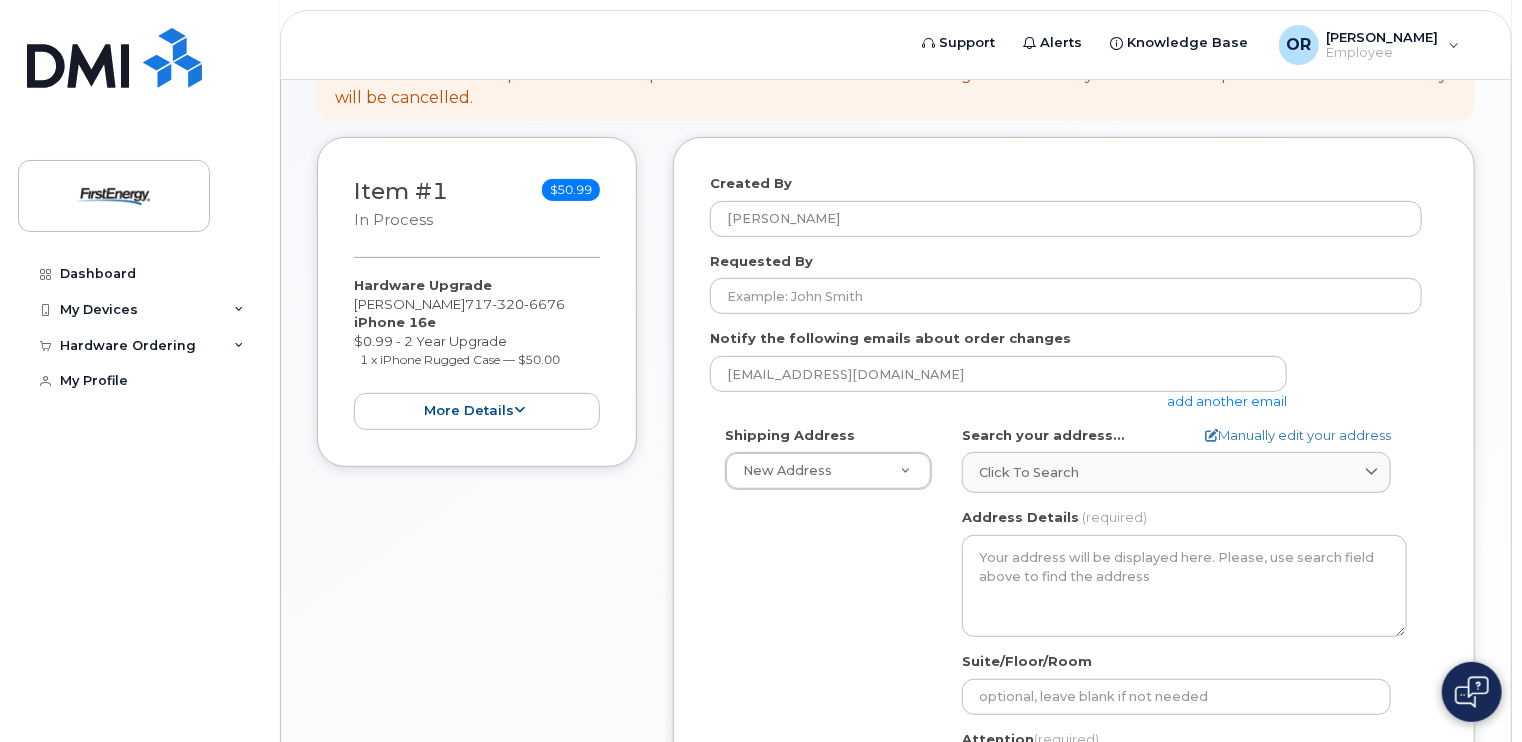 scroll, scrollTop: 250, scrollLeft: 0, axis: vertical 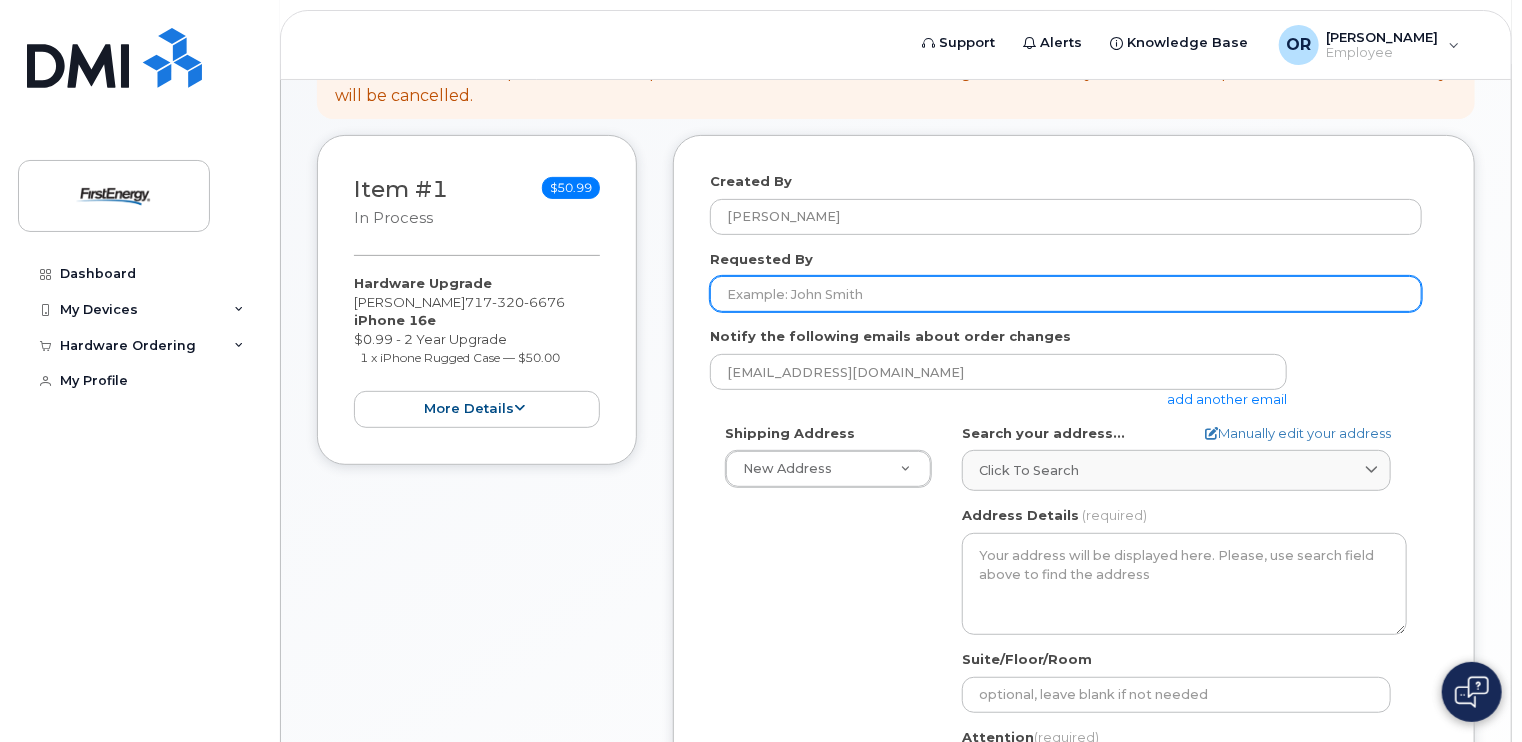 click on "Requested By" 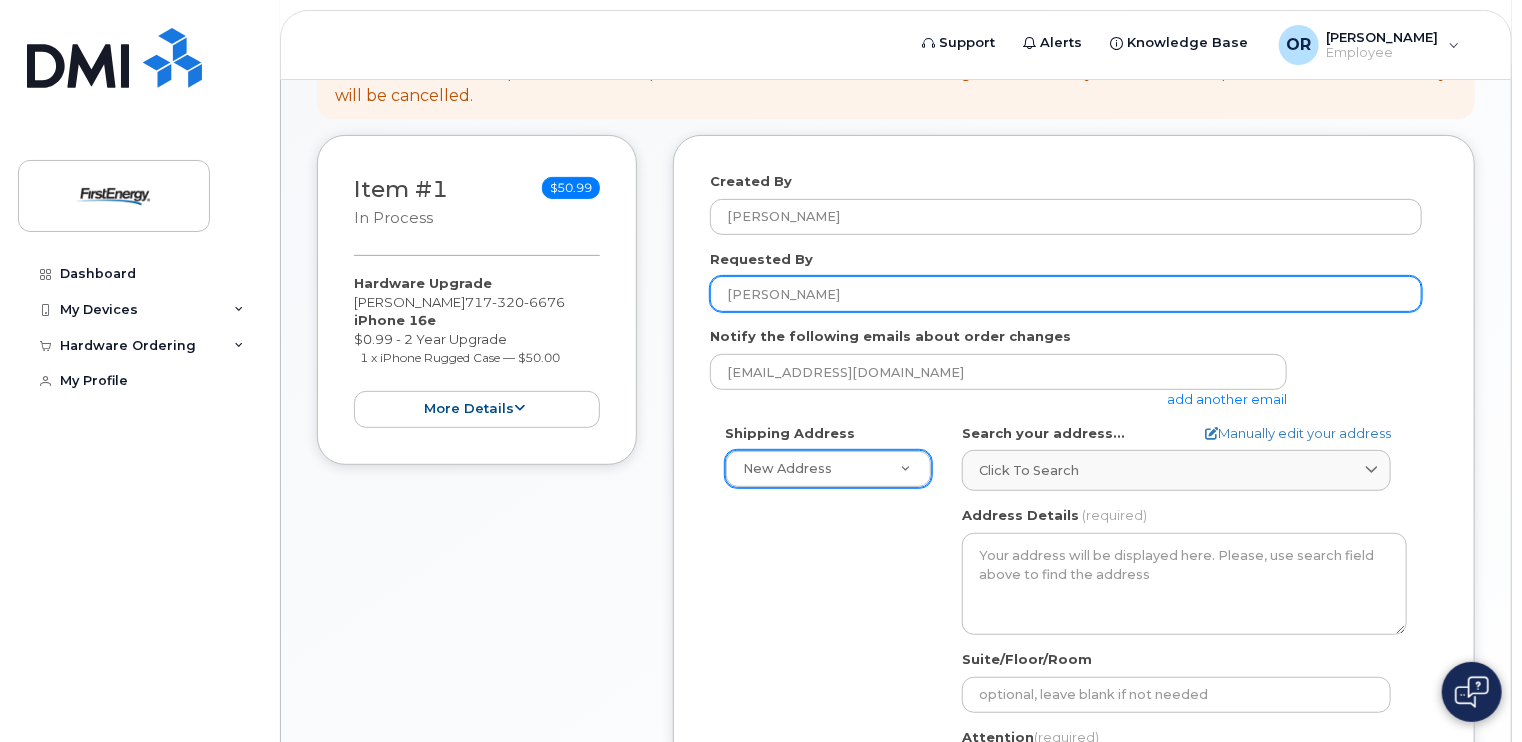 type on "[PERSON_NAME]" 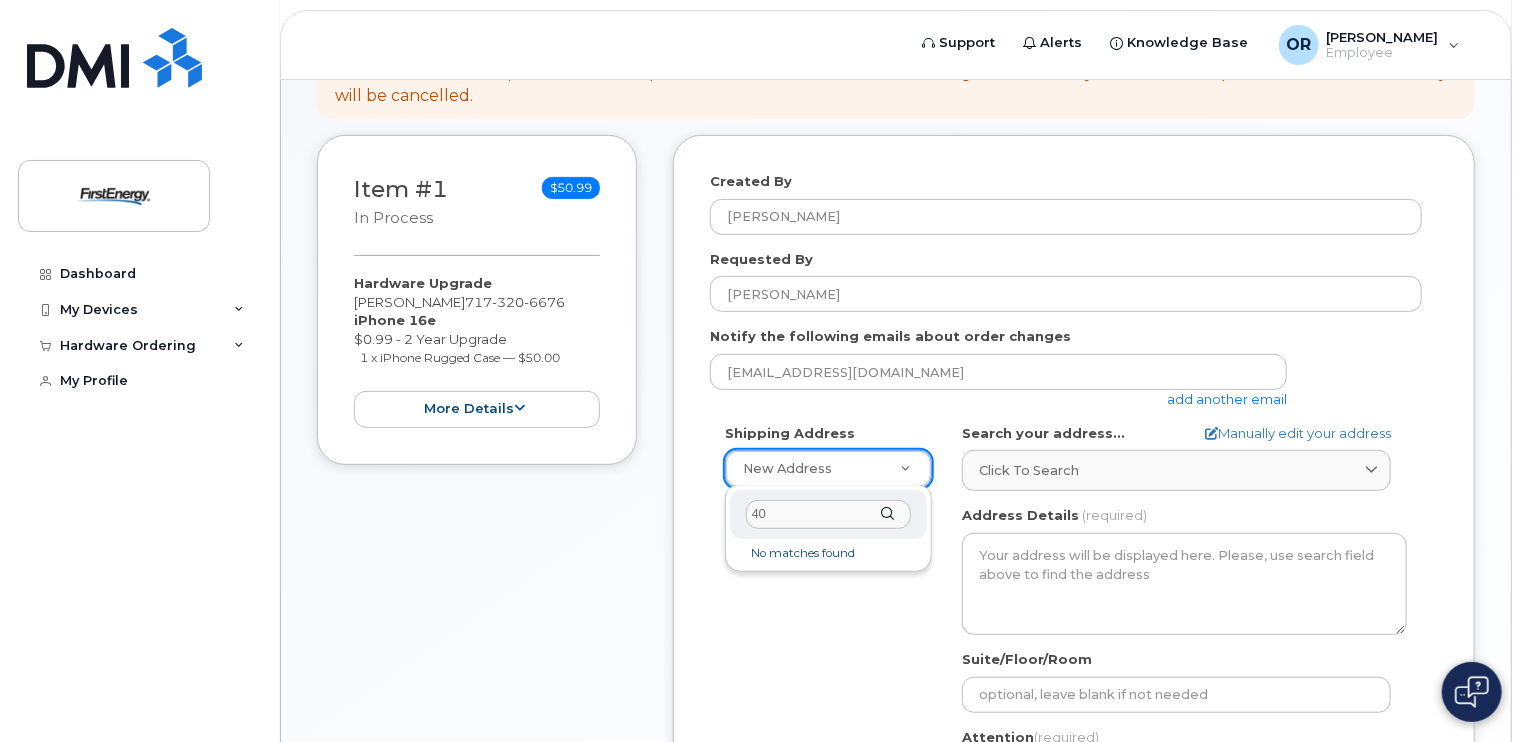 type on "4" 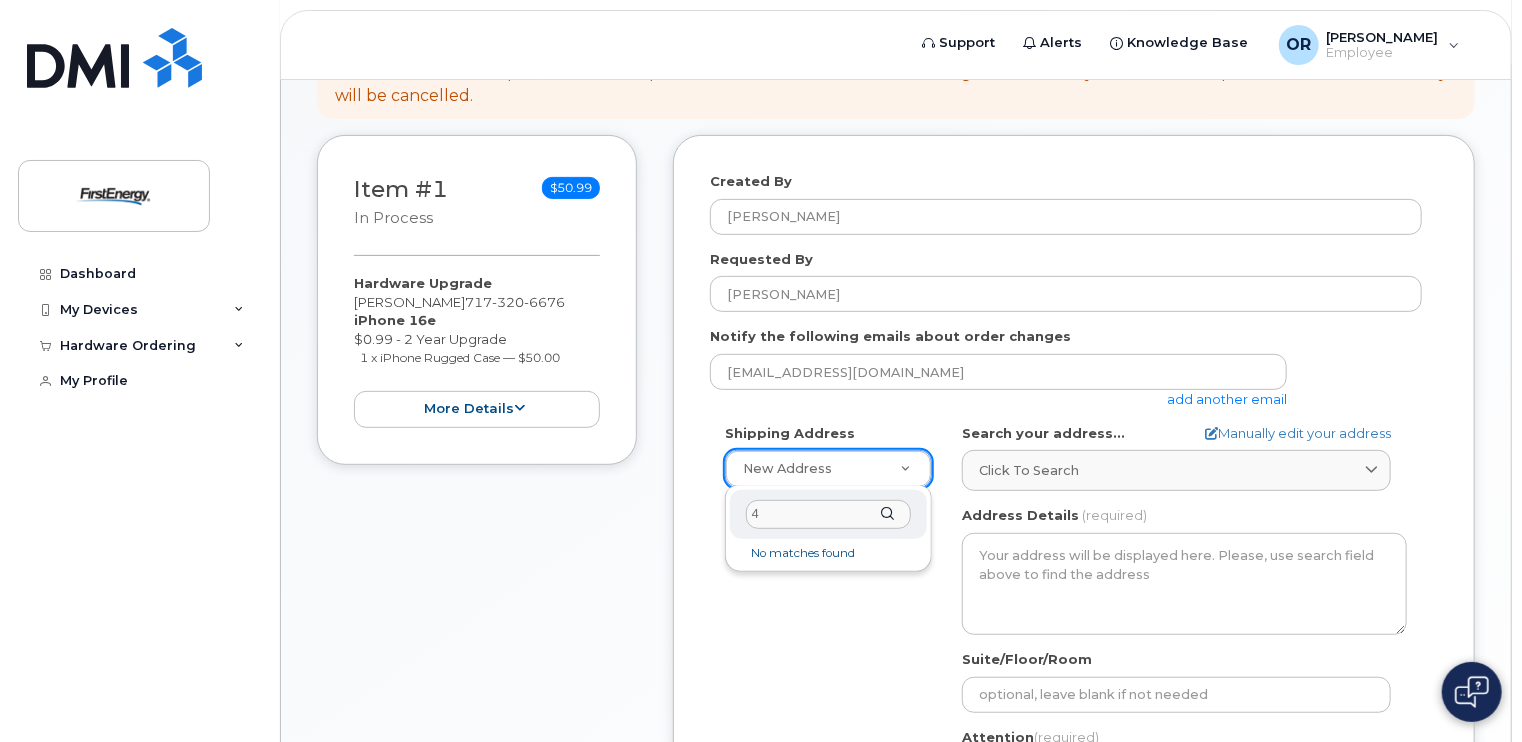 type 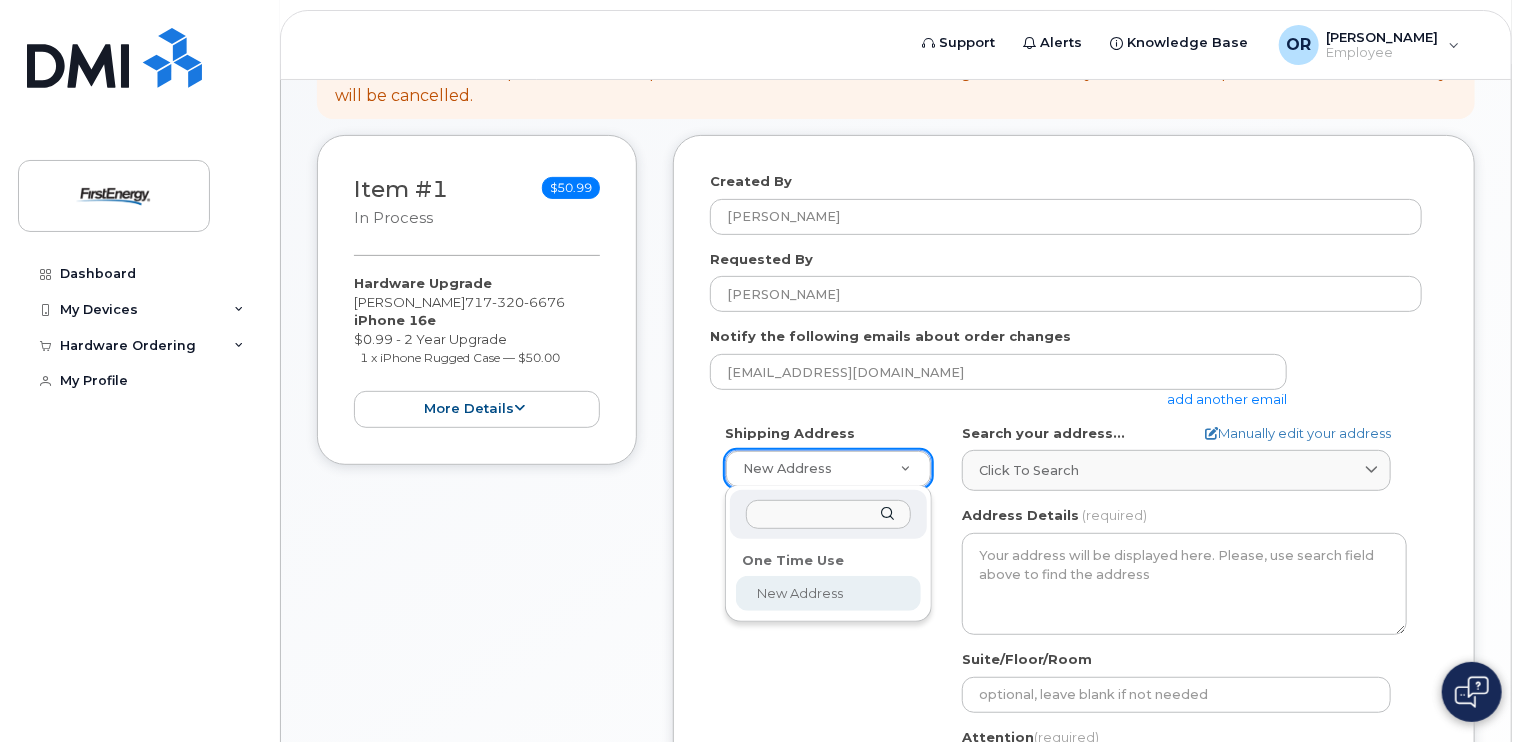 select 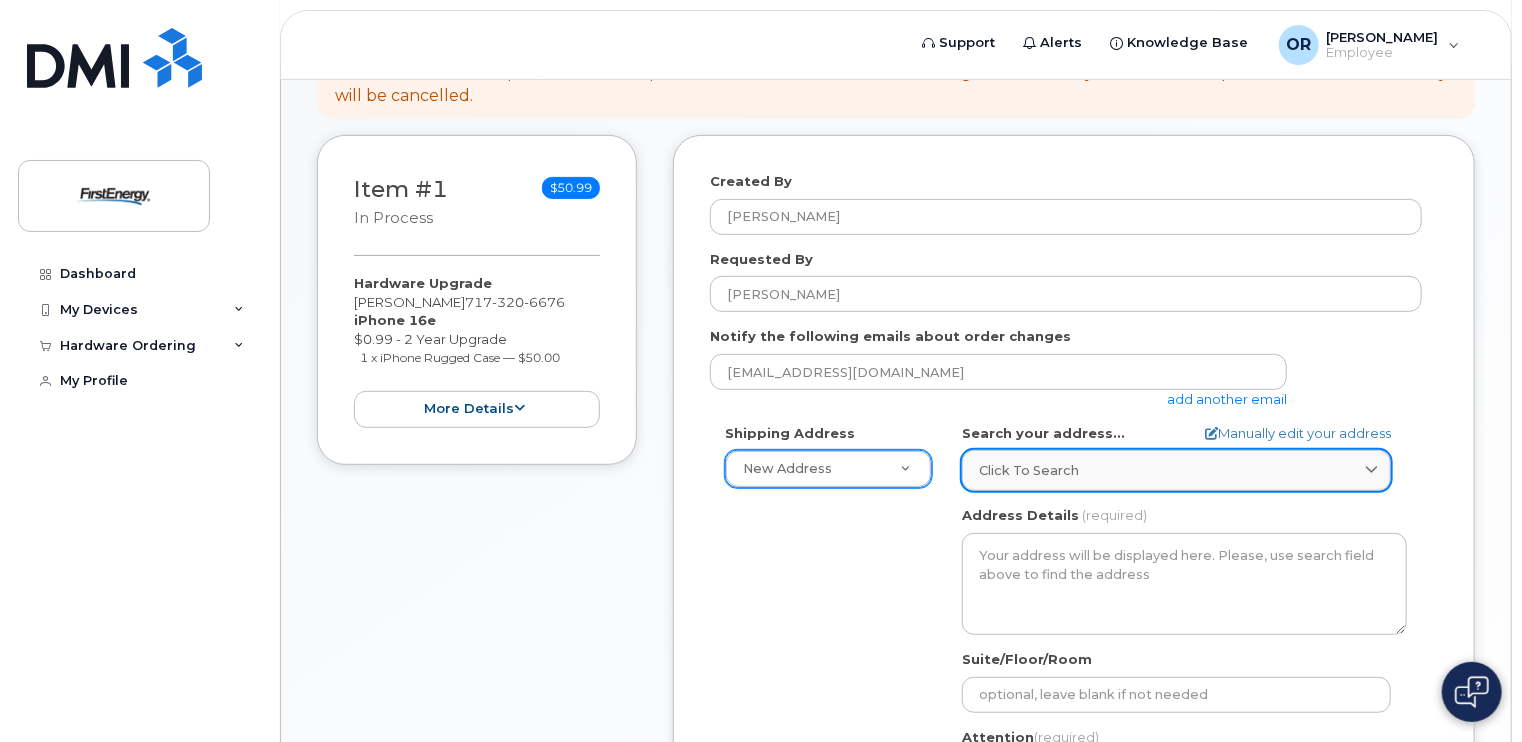 click on "Click to search" 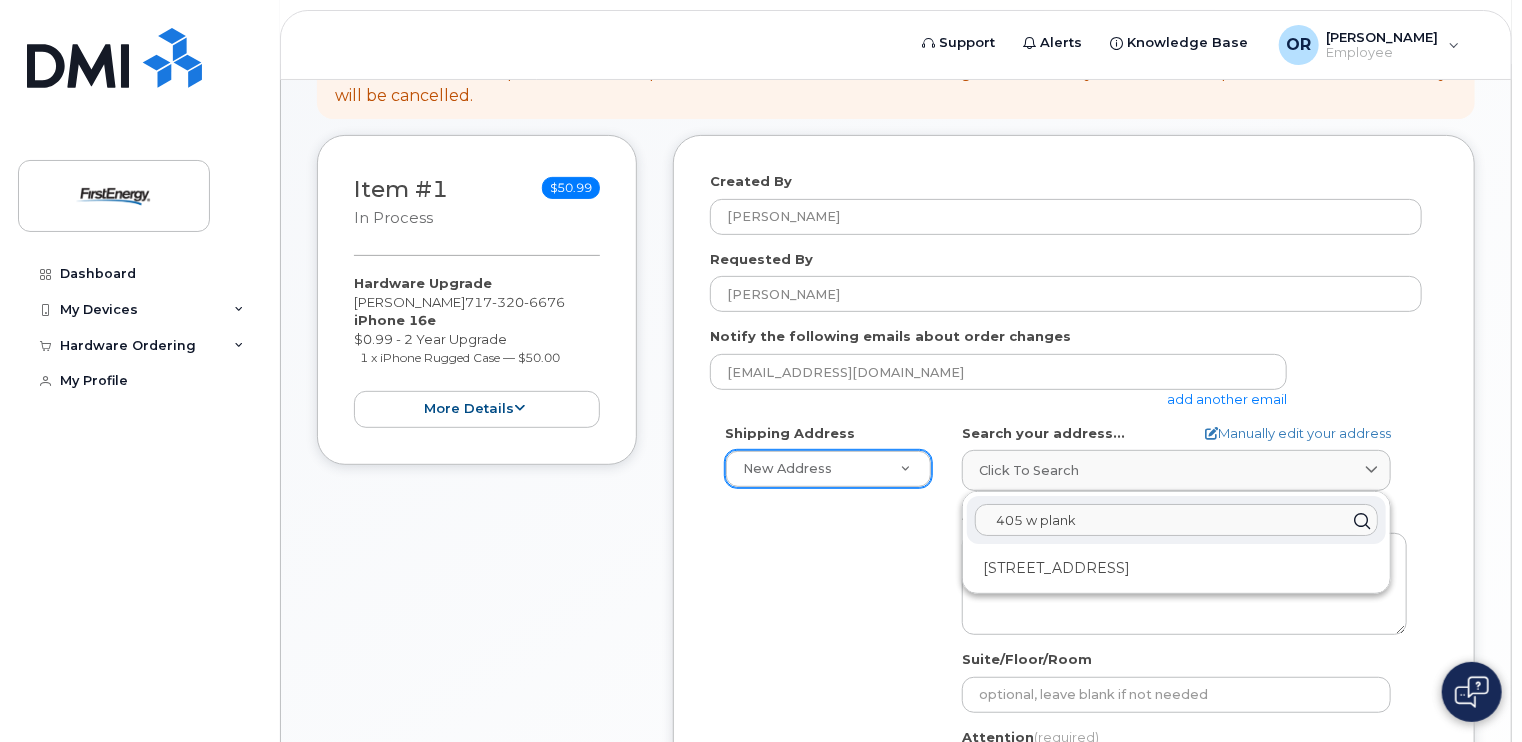 type on "405 w plank" 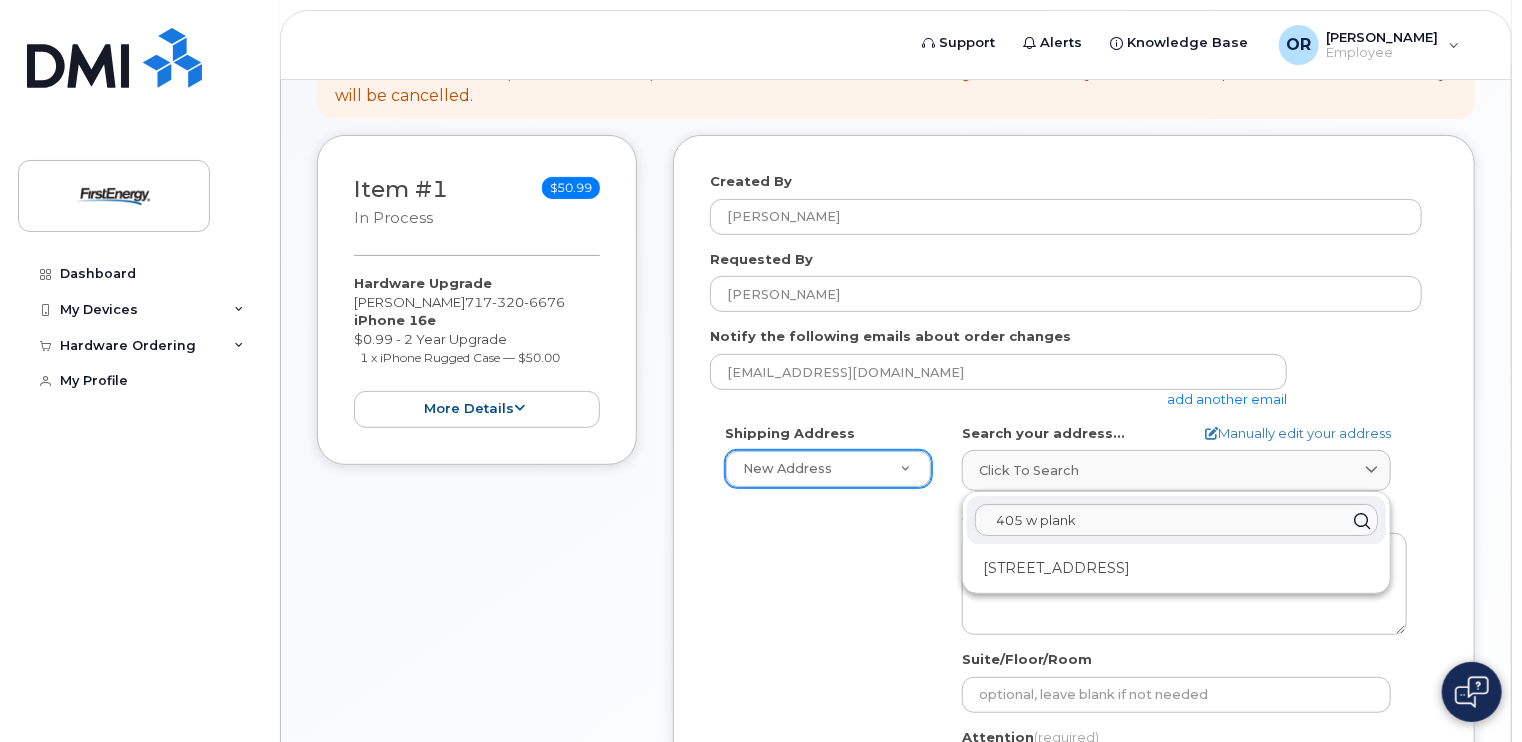 click on "405 w plank 405 W Plank Rd Altoona PA 16602-3017" 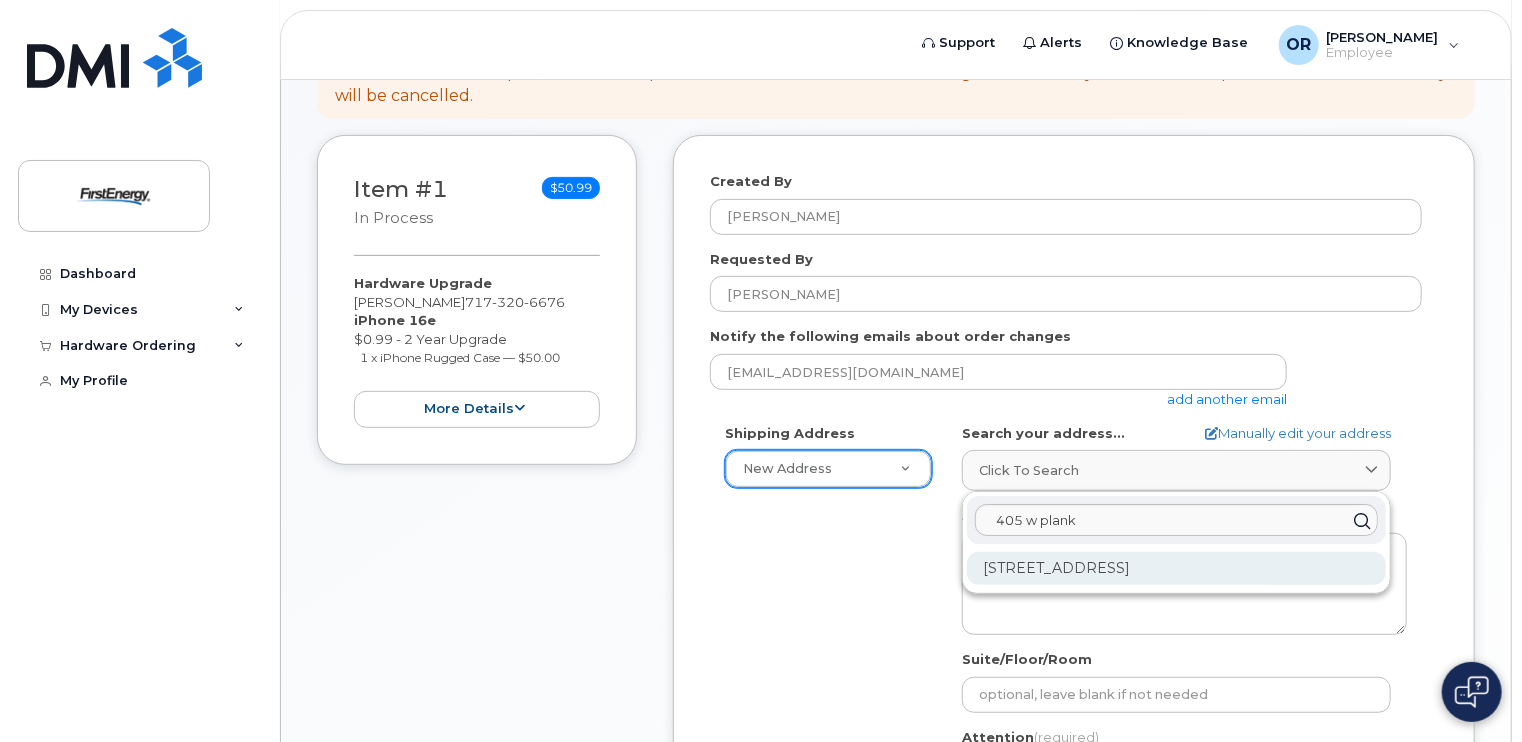 click on "405 W Plank Rd Altoona PA 16602-3017" 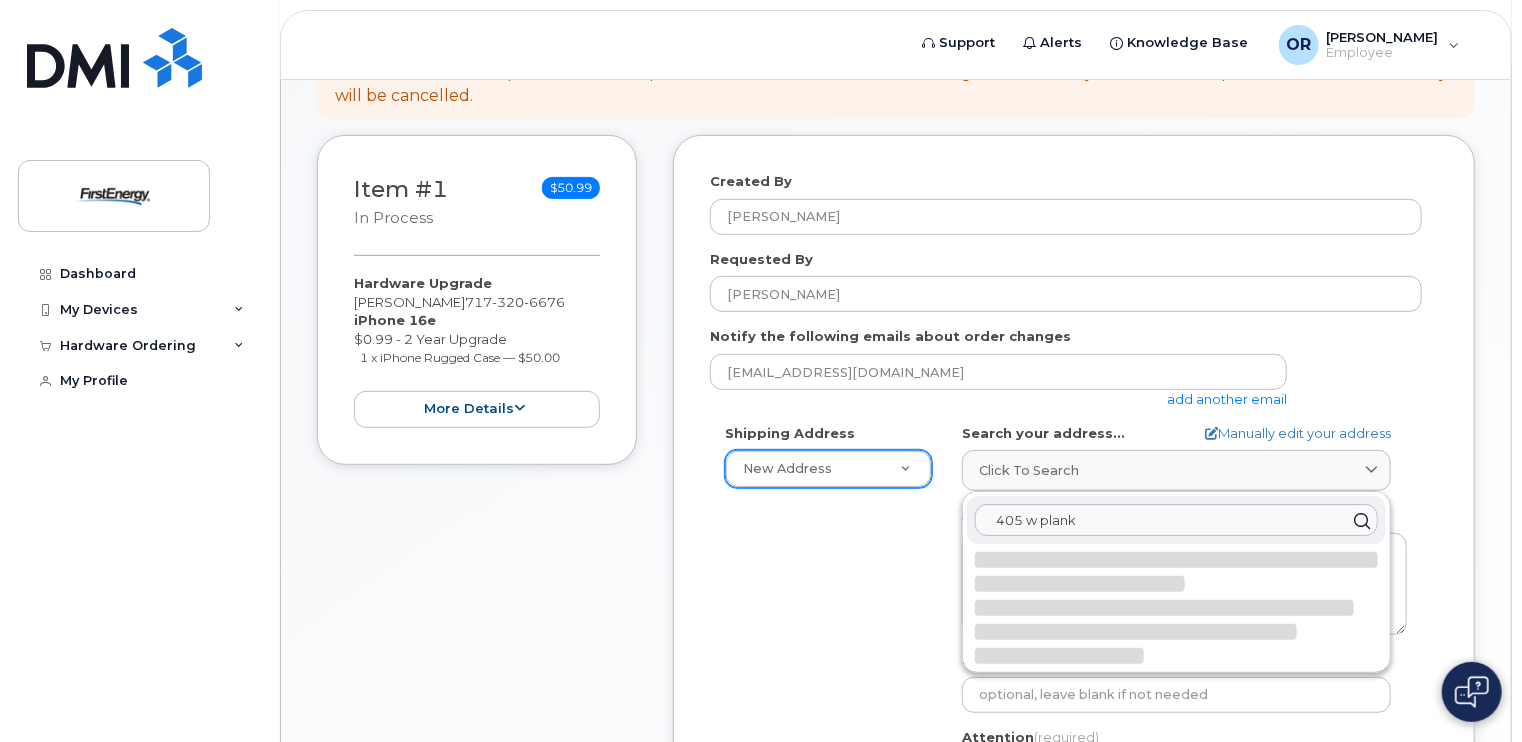 select 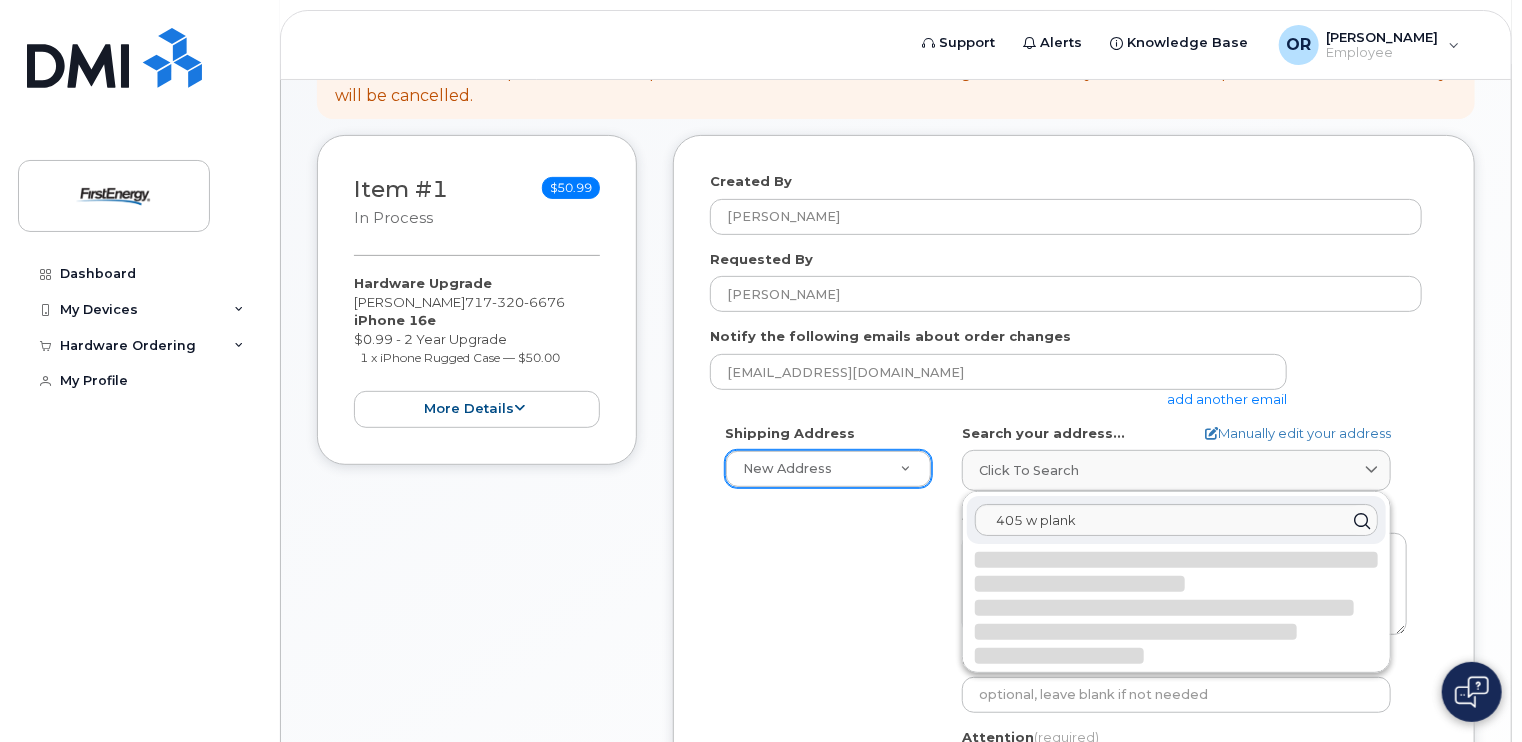 type on "405 W Plank Rd
ALTOONA PA 16602-3017
UNITED STATES" 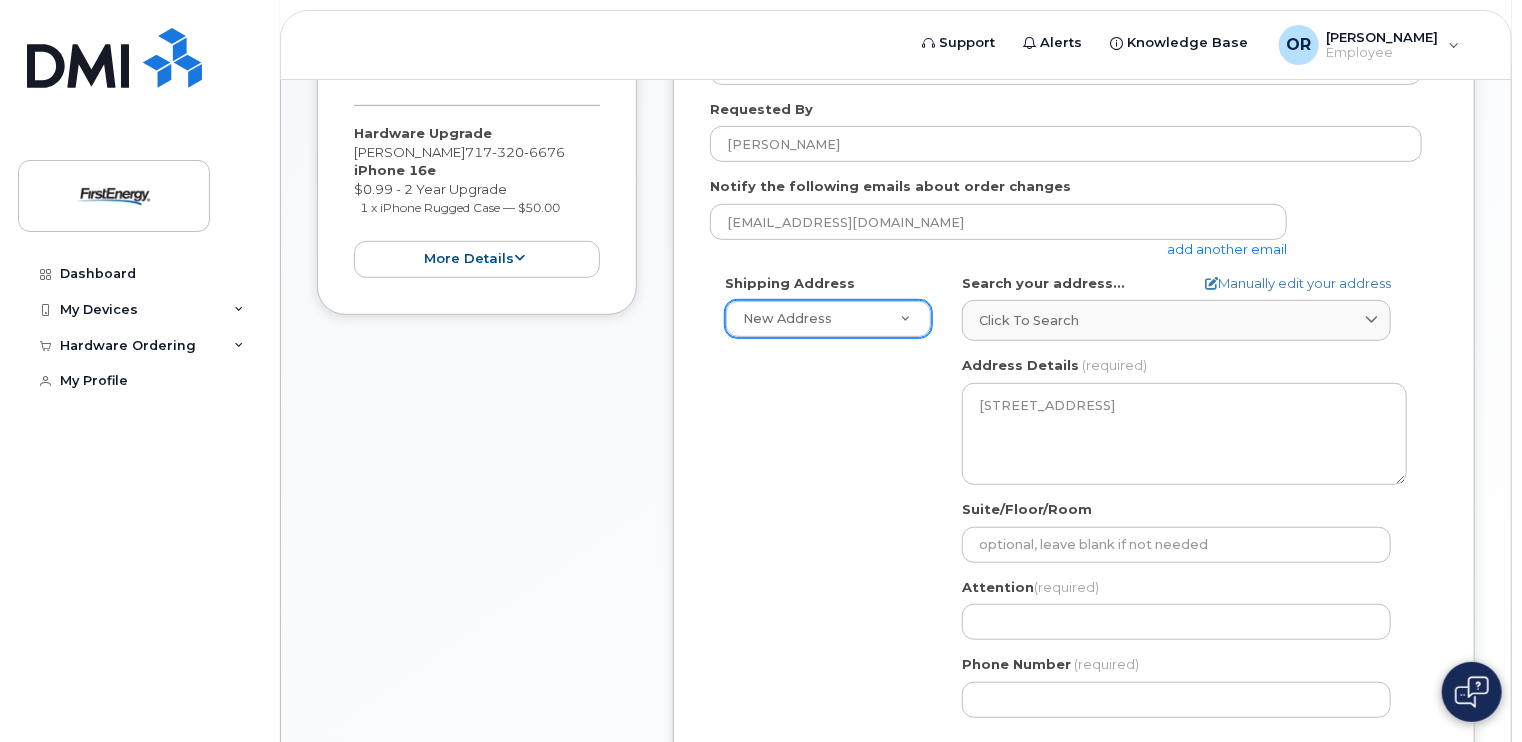 scroll, scrollTop: 400, scrollLeft: 0, axis: vertical 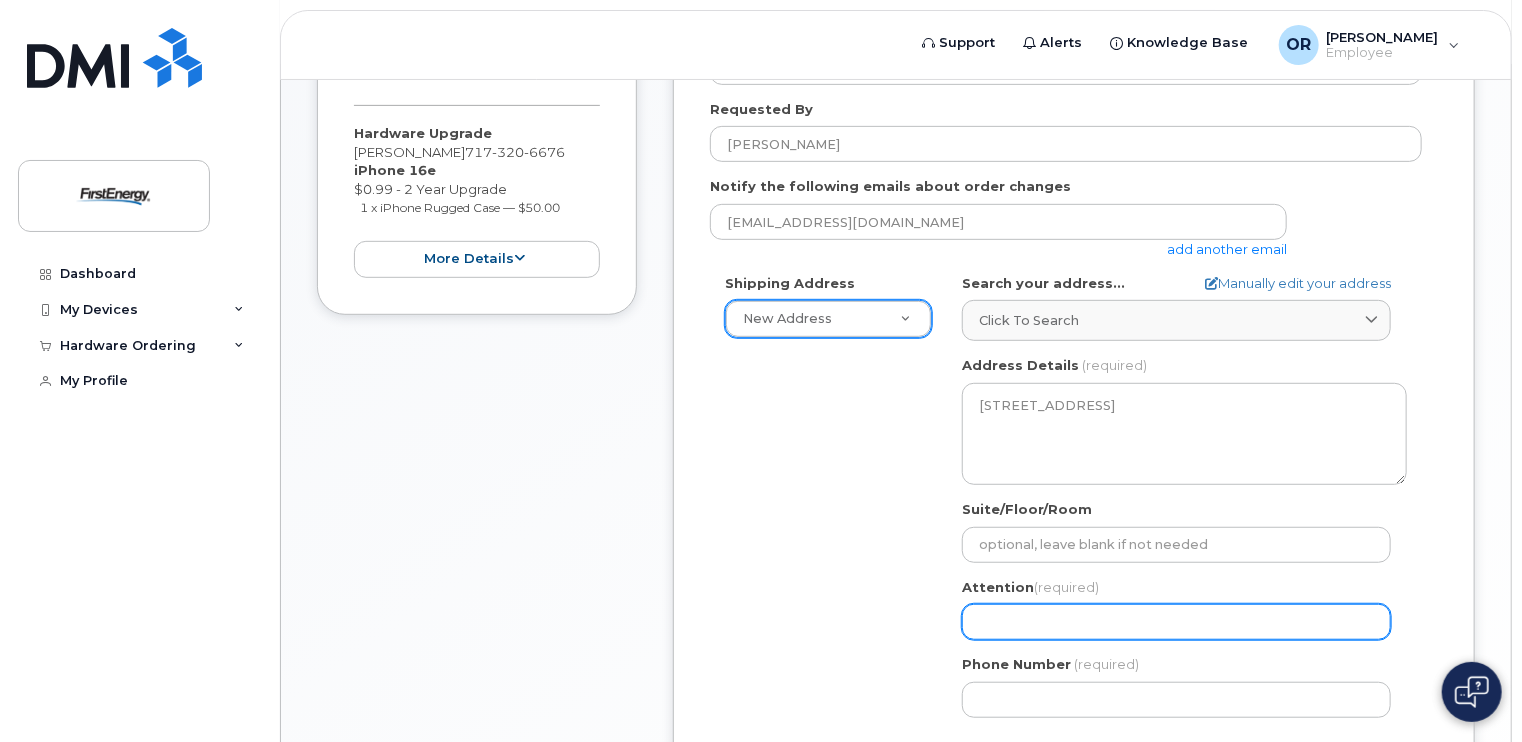 click on "Attention
(required)" 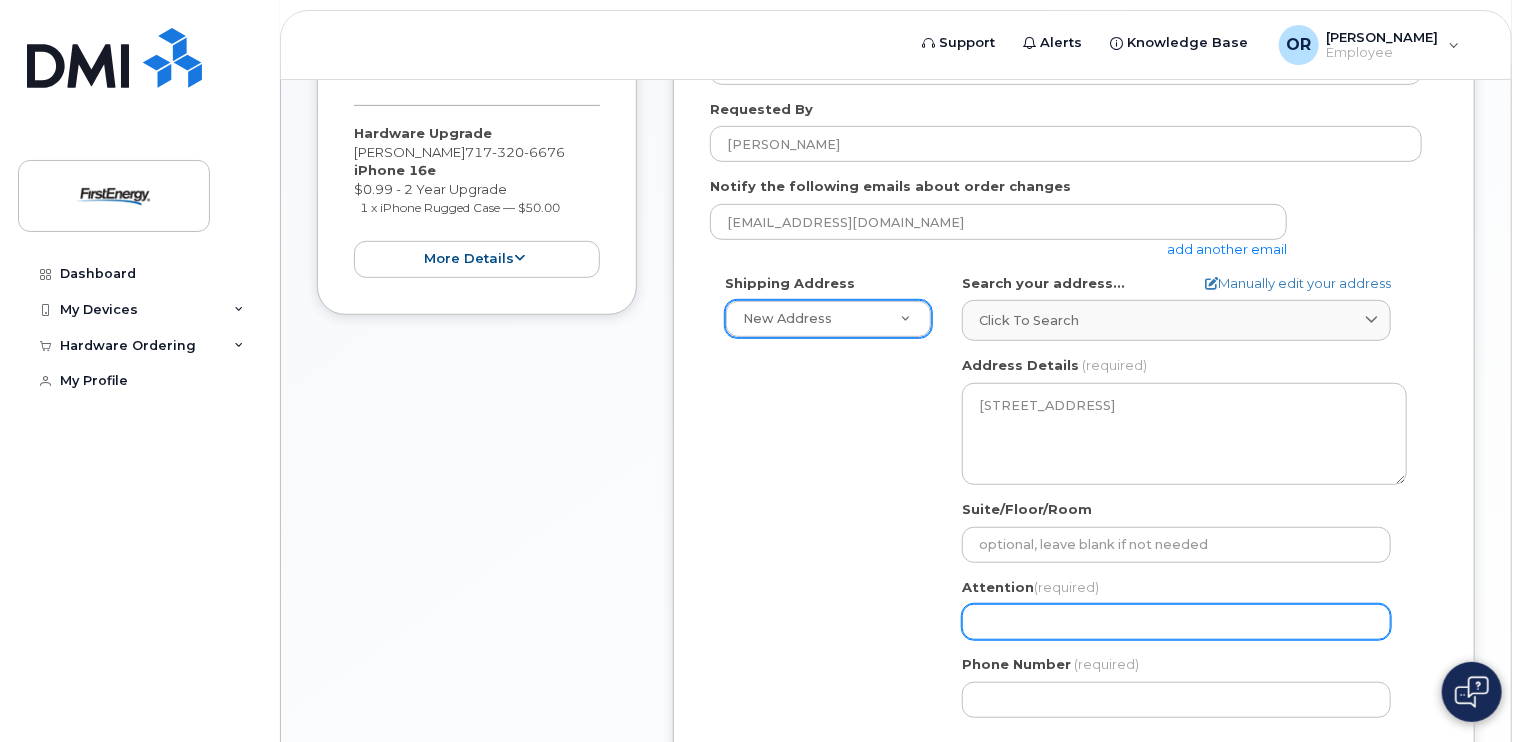 select 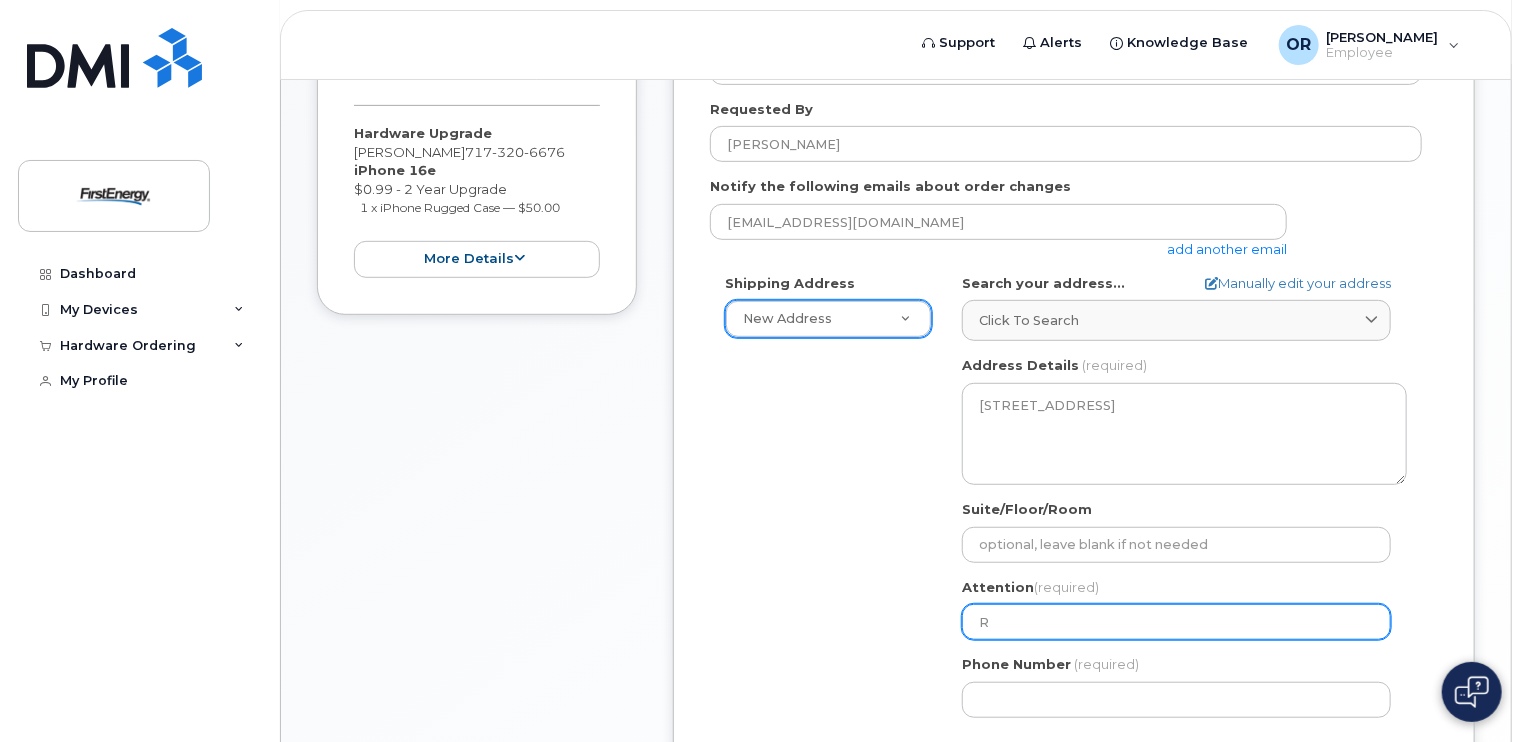 select 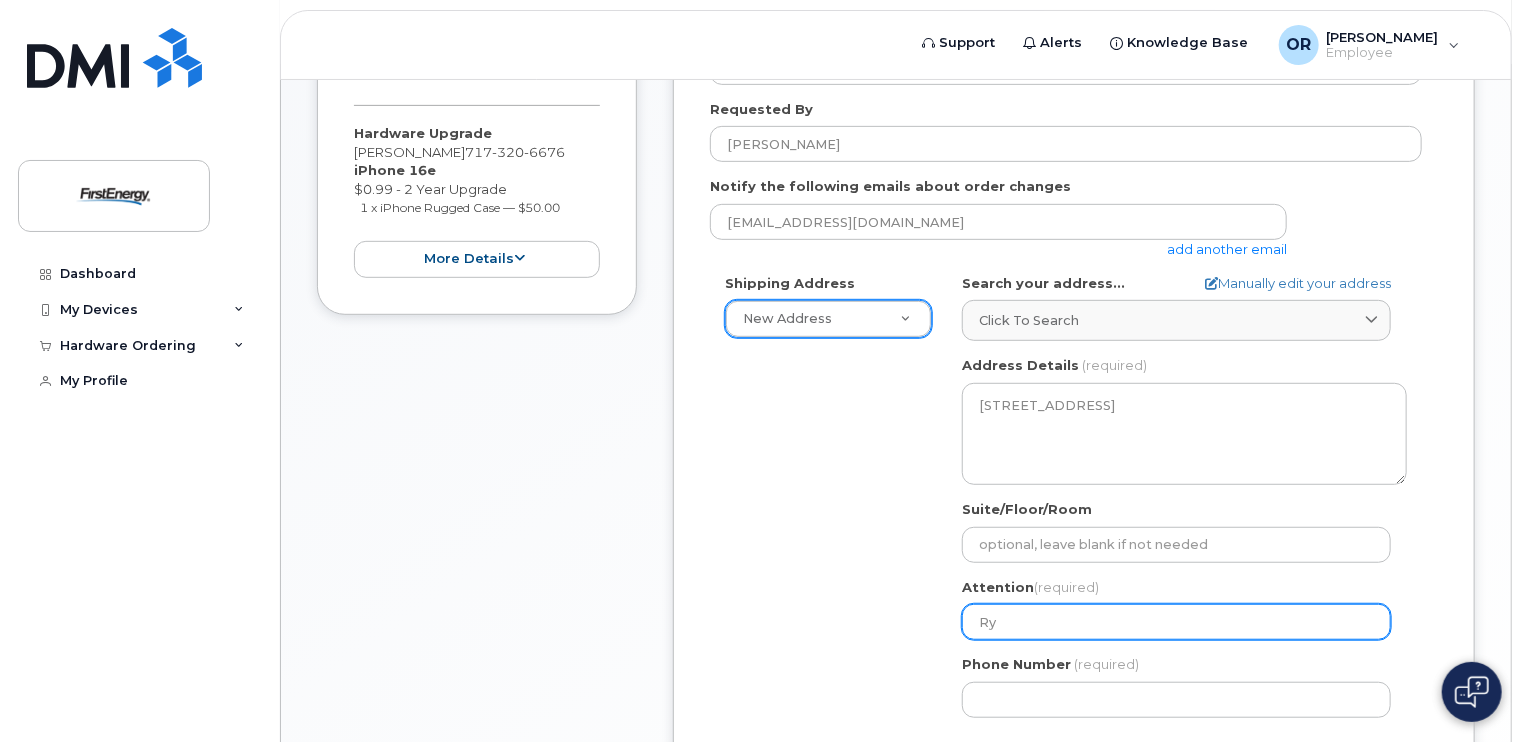 select 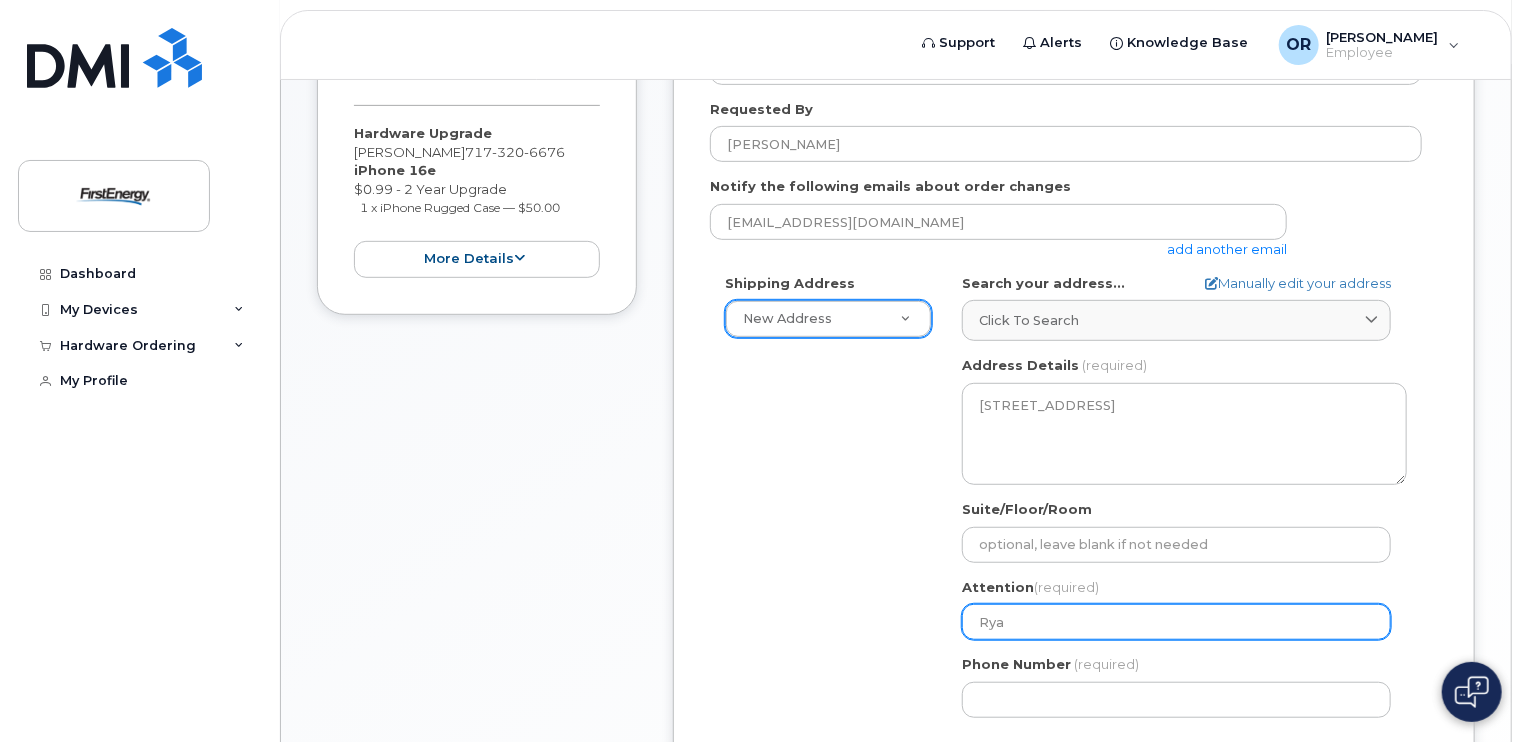 select 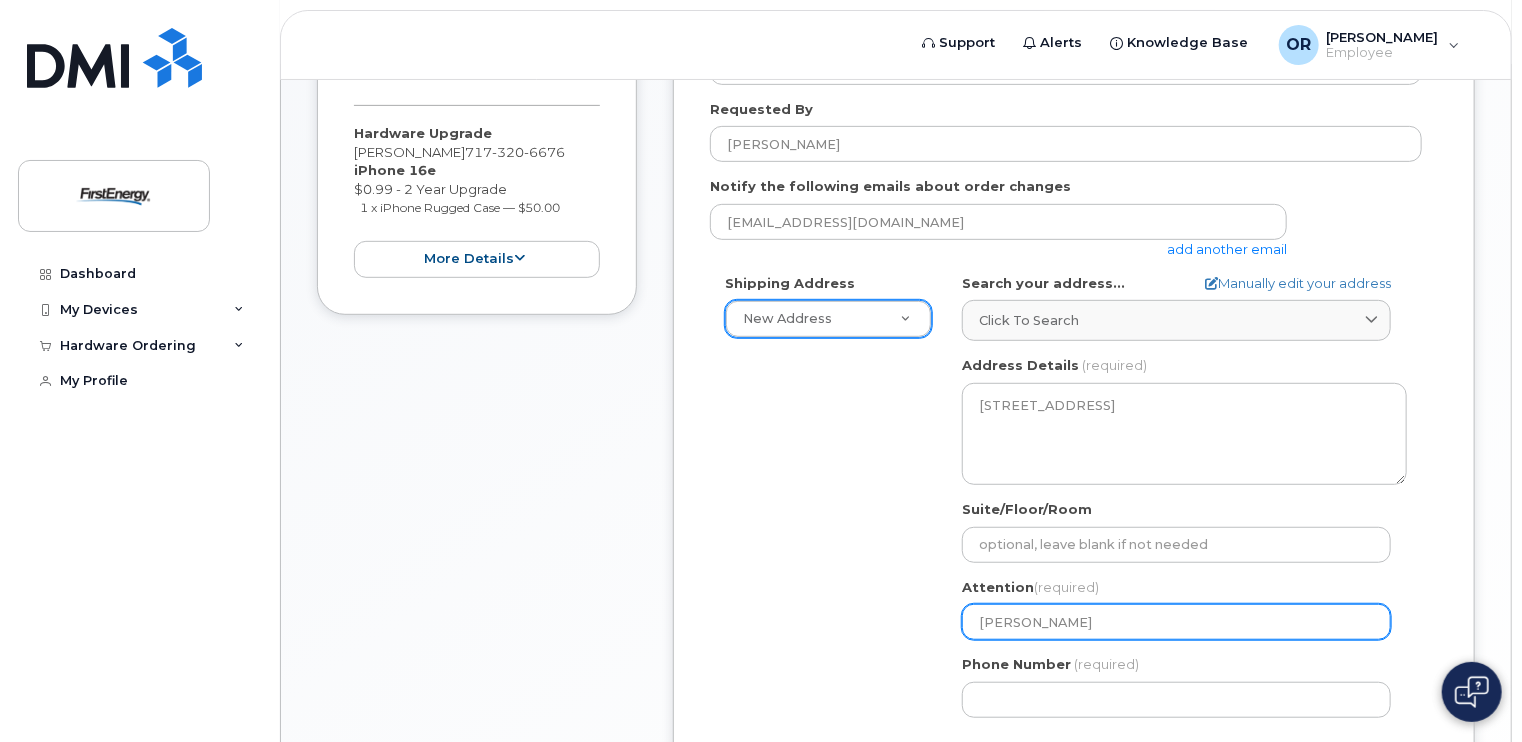 type on "Ryan" 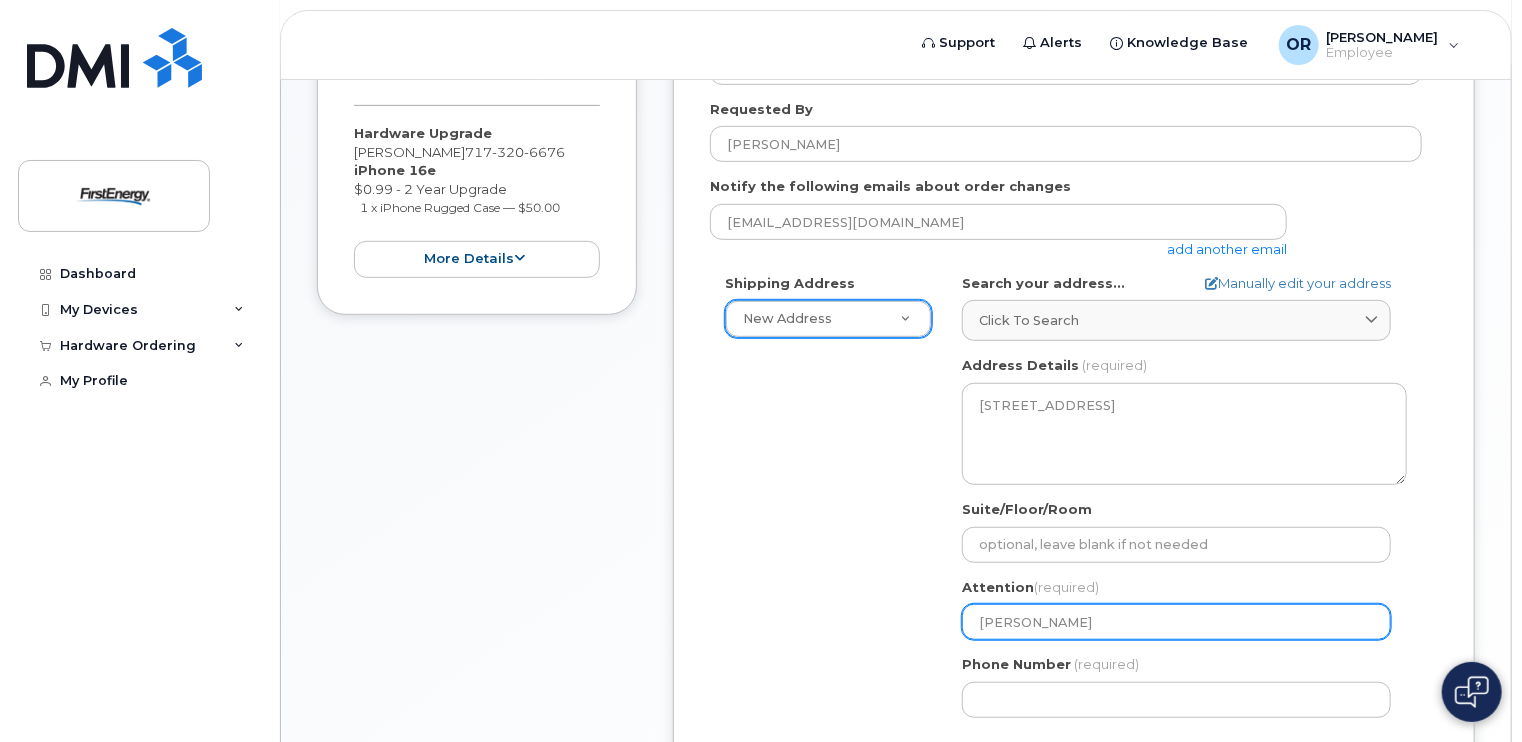 select 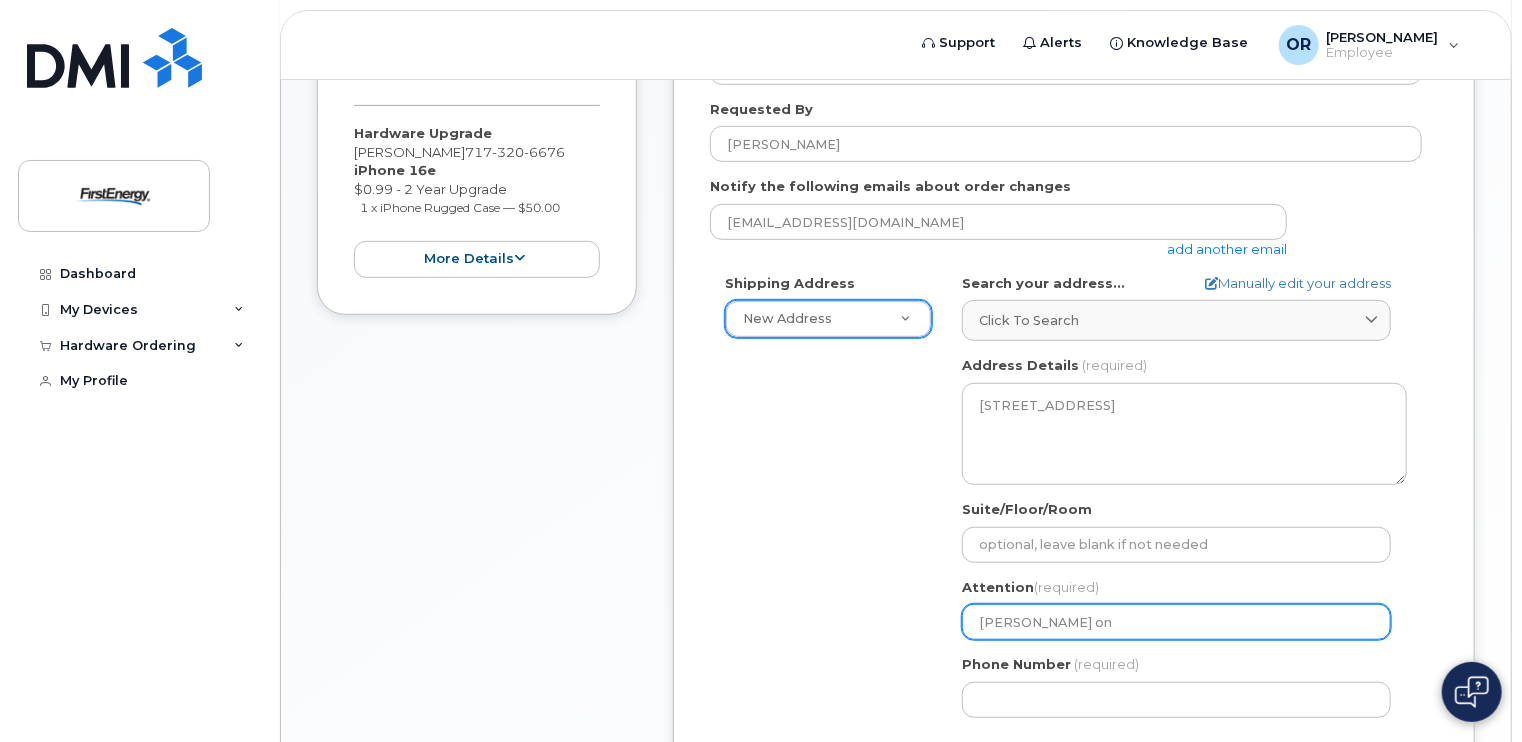 select 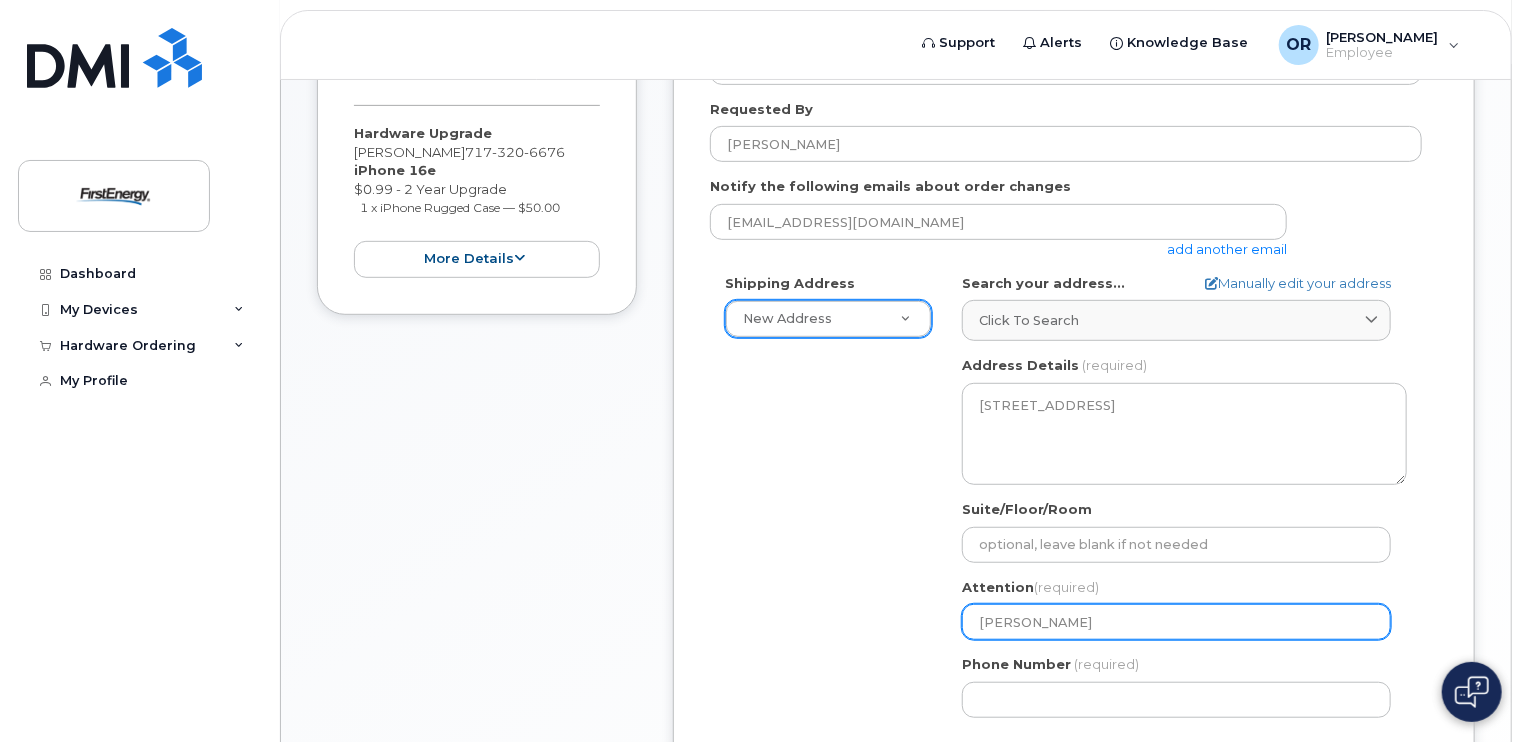 select 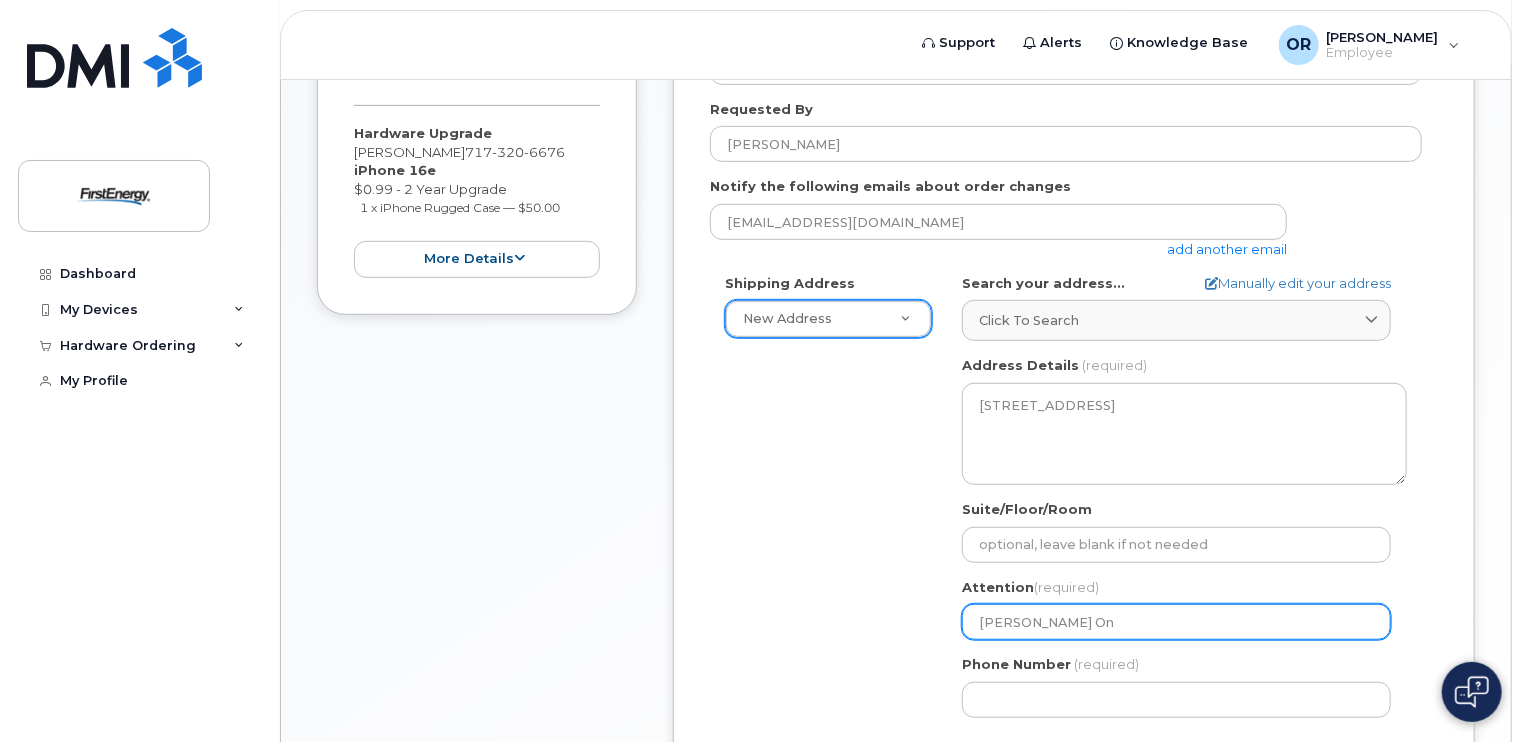 select 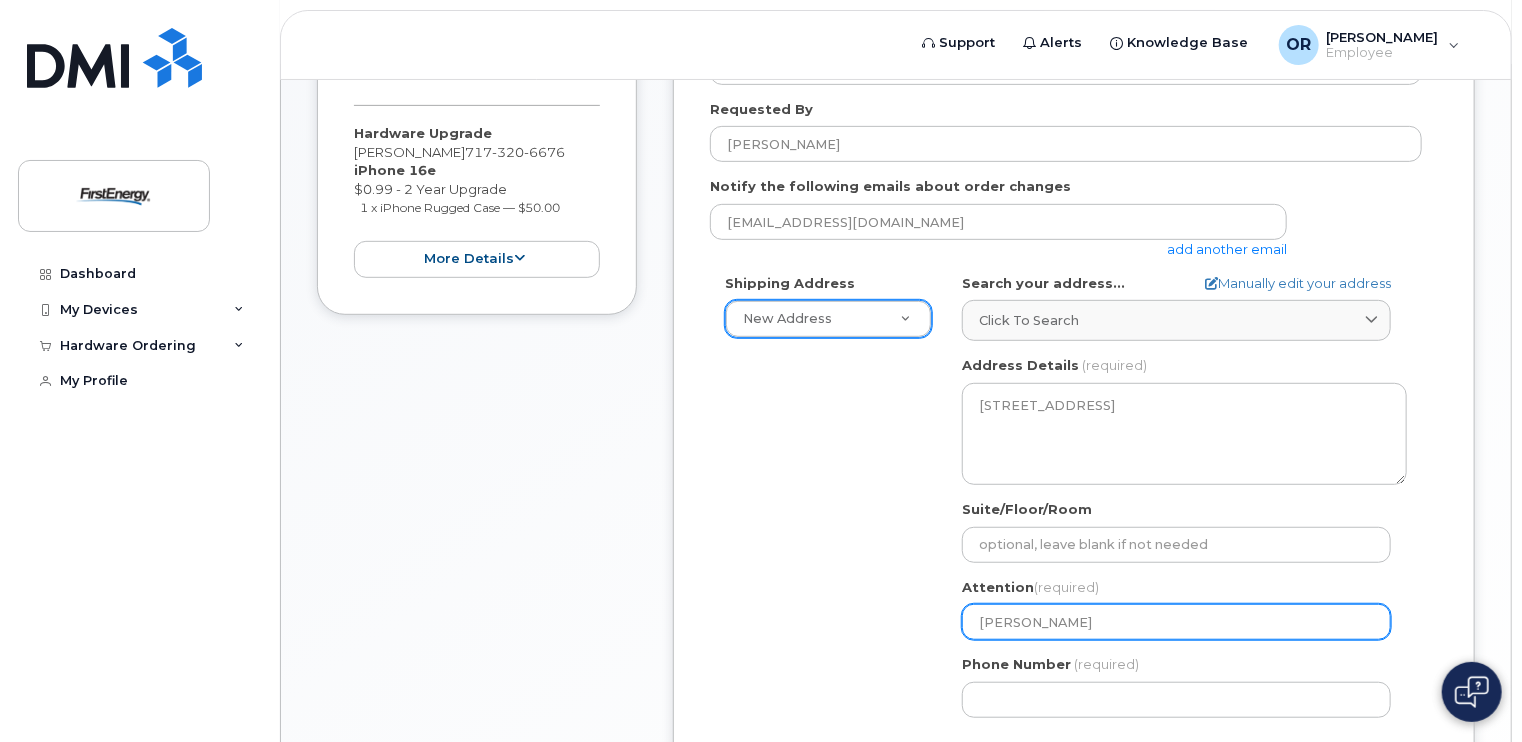 select 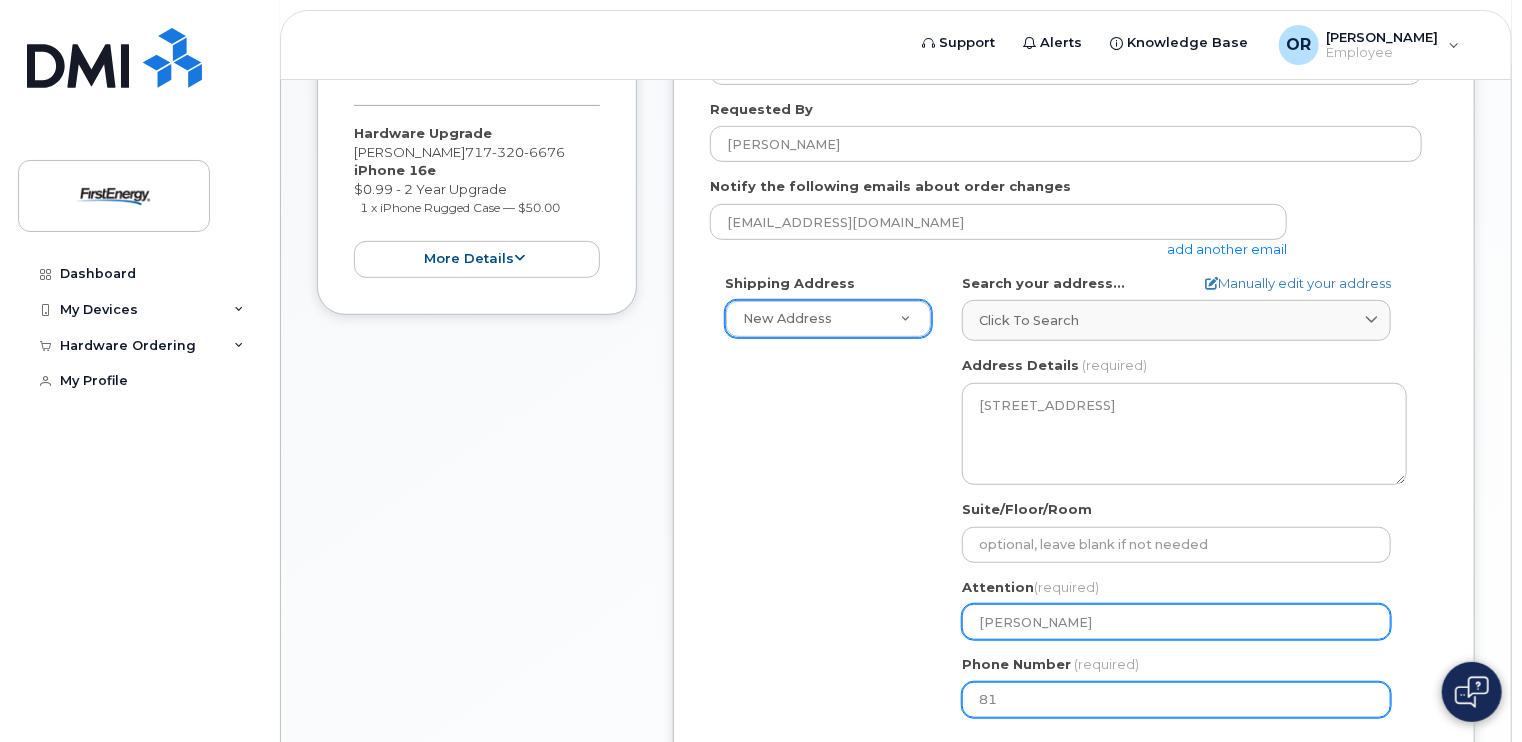 type on "814" 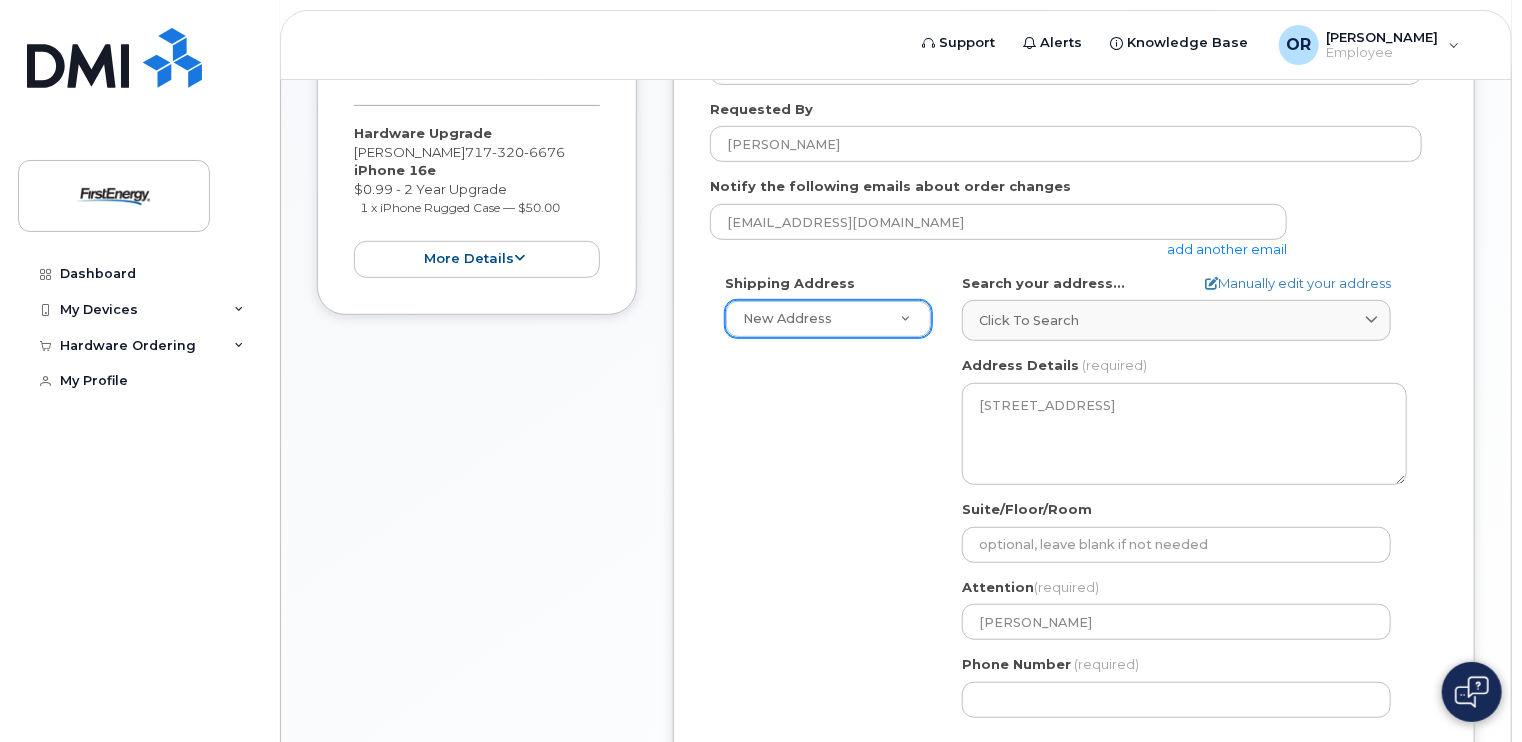 click on "PA
Altoona
Search your address...
Manually edit your address
Click to search 405 w plank No available options
Address Line
(required)
Lookup your address
405 W Plank Rd
State
(required)
Alabama
Alaska
American Samoa
Arizona
Arkansas
California
Colorado
Connecticut
Delaware
District of Columbia
Florida
Georgia
Guam
Hawaii
Idaho
Illinois
Indiana
Iowa
Kansas
Kentucky
Louisiana
Maine
Maryland
Massachusetts
Michigan
Minnesota
Mississippi
Missouri
Montana
Nebraska
Nevada
New Hampshire
New Jersey
New Mexico
New York
North Carolina
North Dakota
Ohio
Oklahoma
Oregon
Pennsylvania
Puerto Rico
Rhode Island
South Carolina
South Dakota
Tennessee
Texas
Utah
Vermont
Virginia
Virgin Islands
Washington
West Virginia
Wisconsin
Wyoming
City
(required)
Altoona
405 W Plank Rd, Altoona, PA, 16602-3017, USA
Zip Code
(required)
16602-3017" 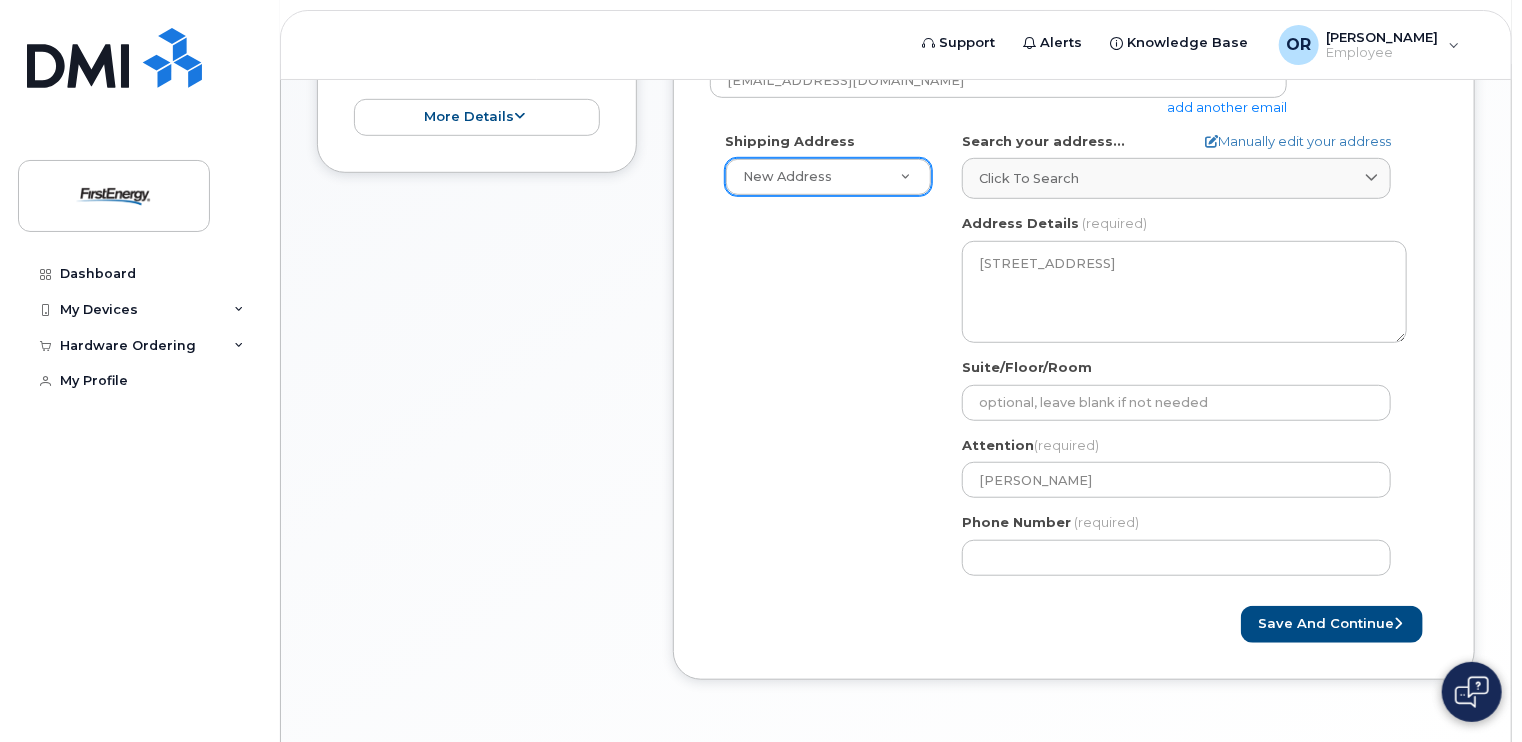 scroll, scrollTop: 540, scrollLeft: 0, axis: vertical 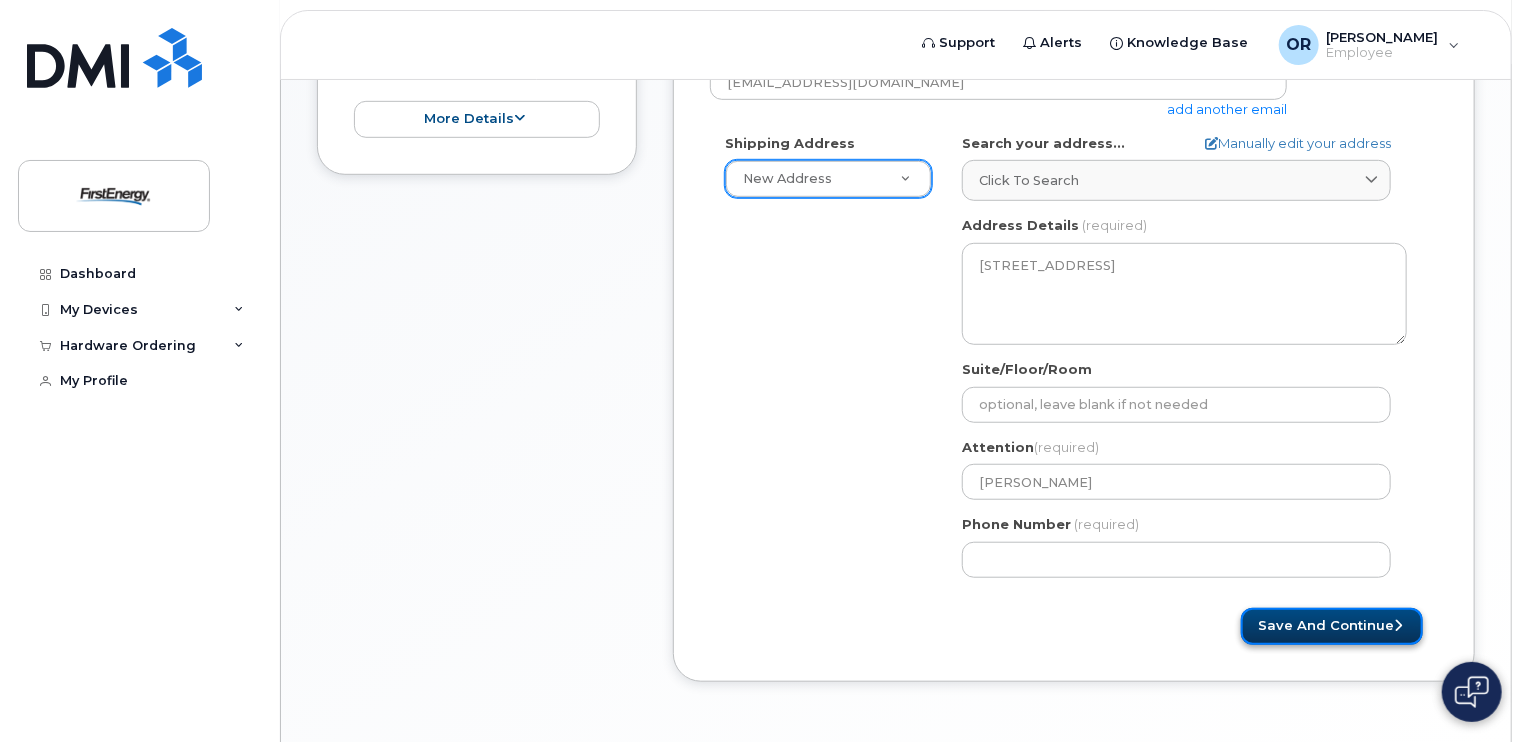 click on "Save and Continue" 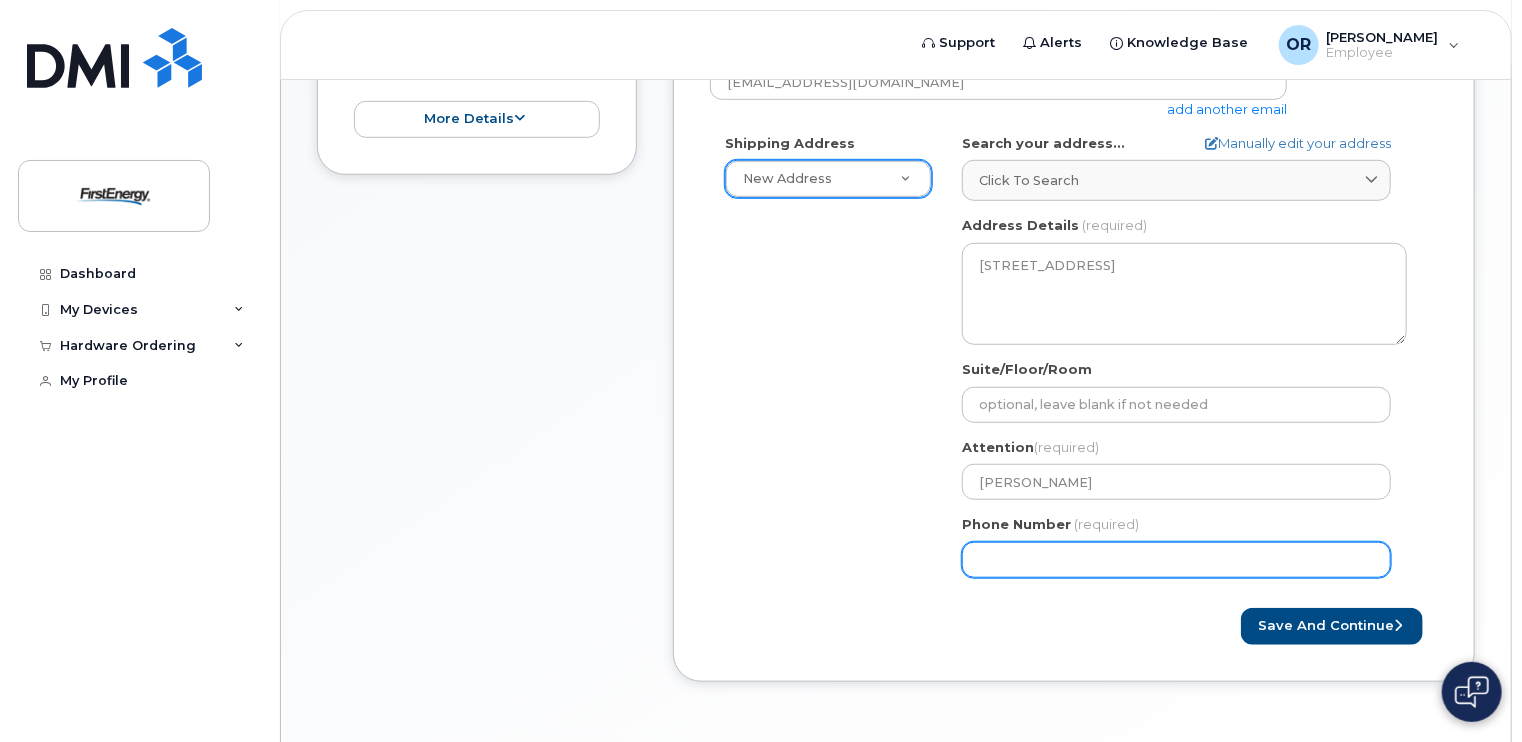 click on "Phone Number" 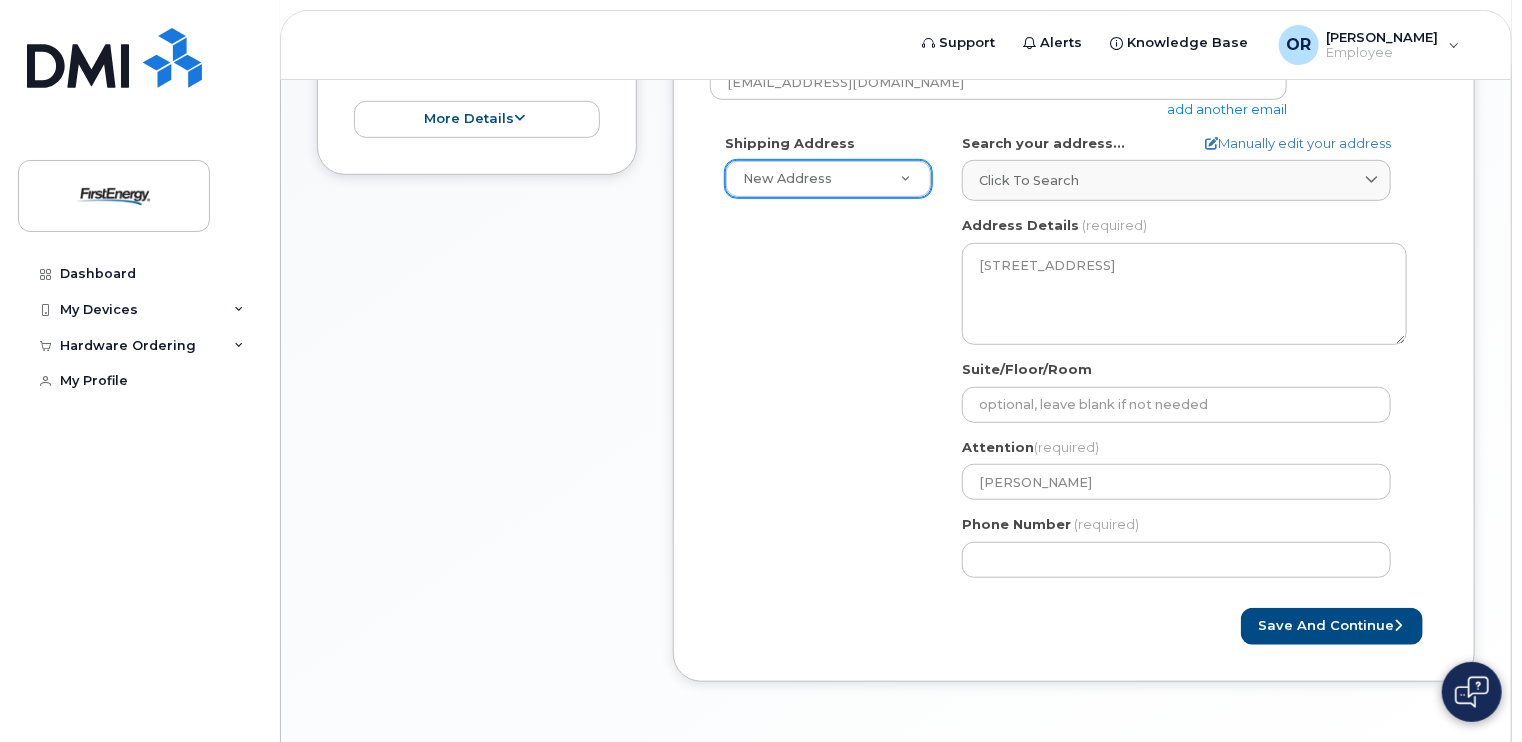 click on "Save and Continue" 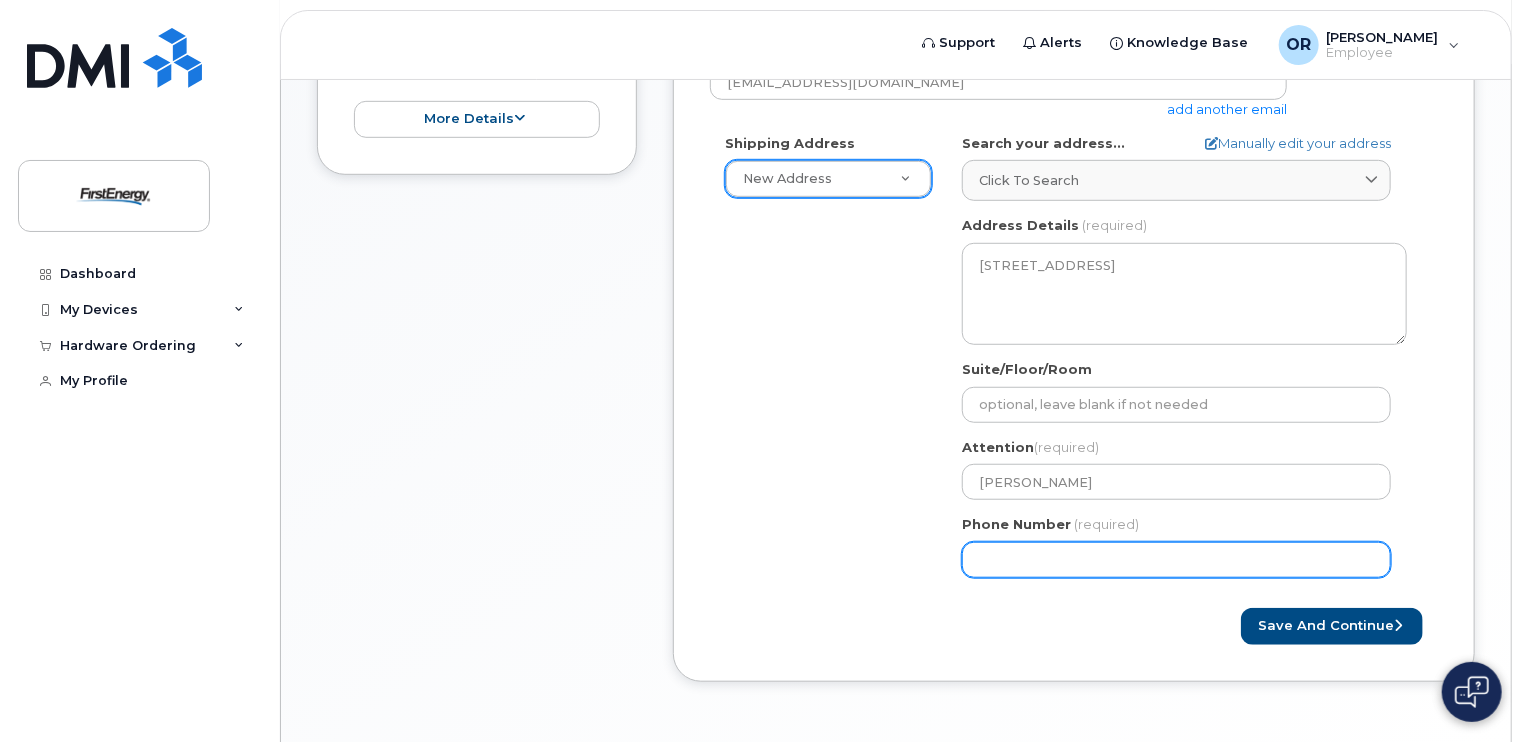 click on "Phone Number" 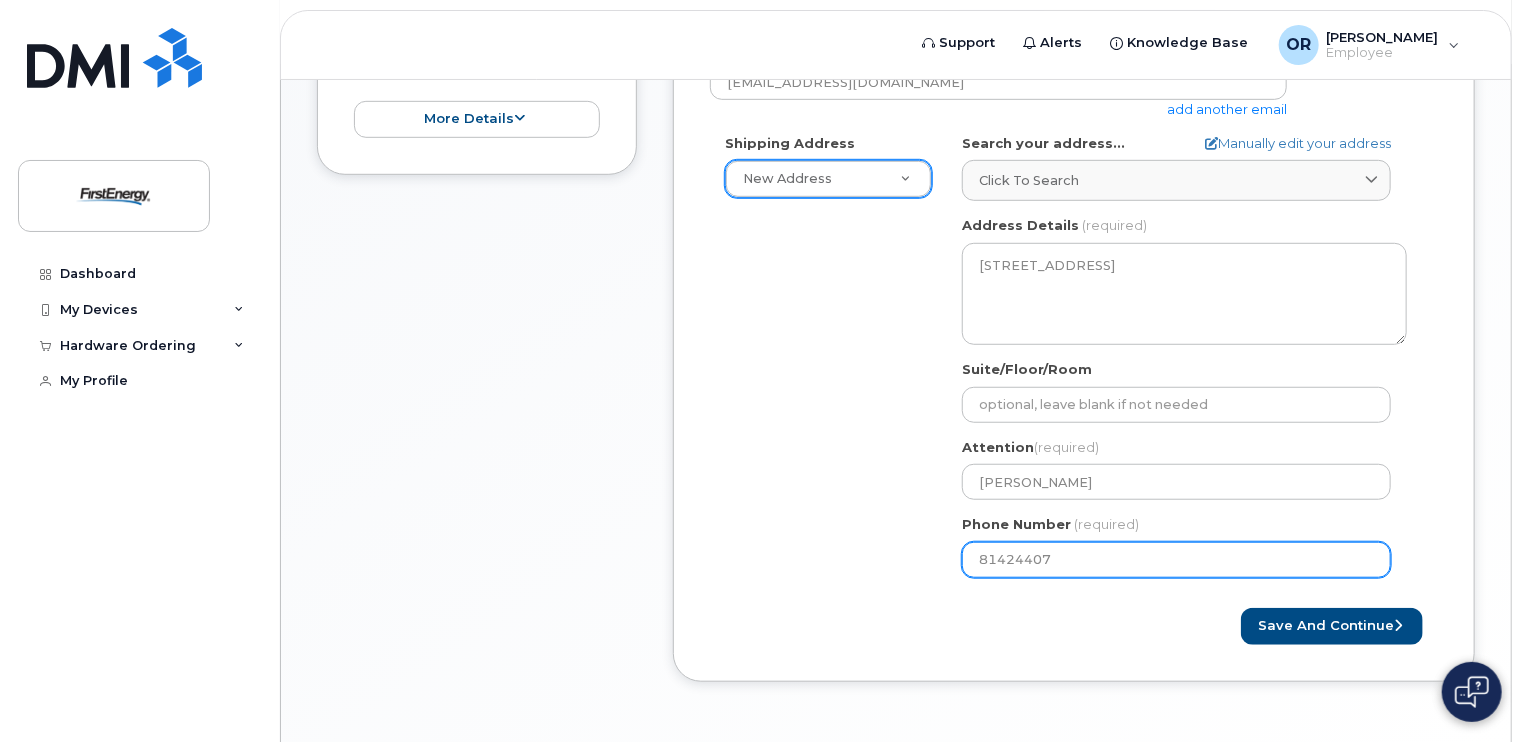 type on "814244072" 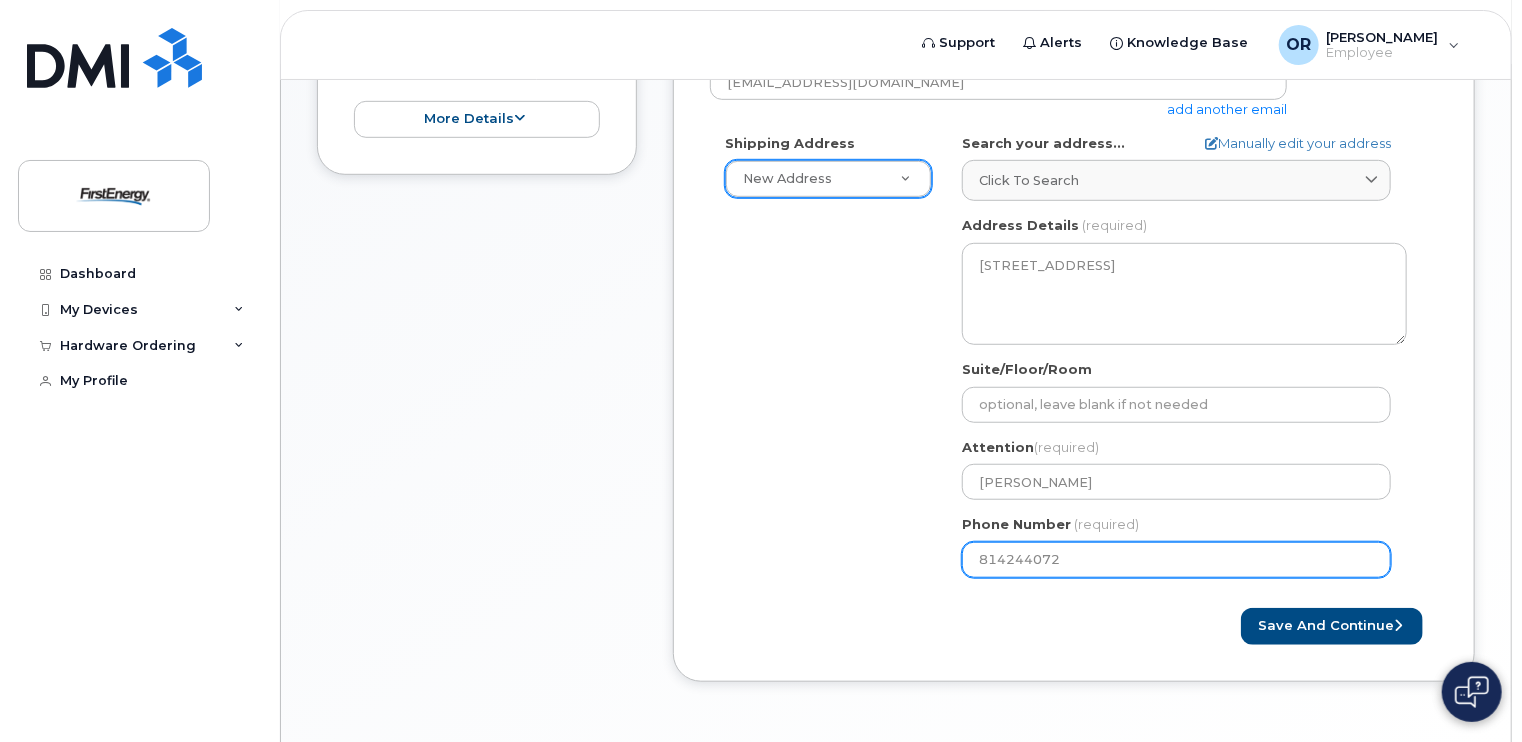 select 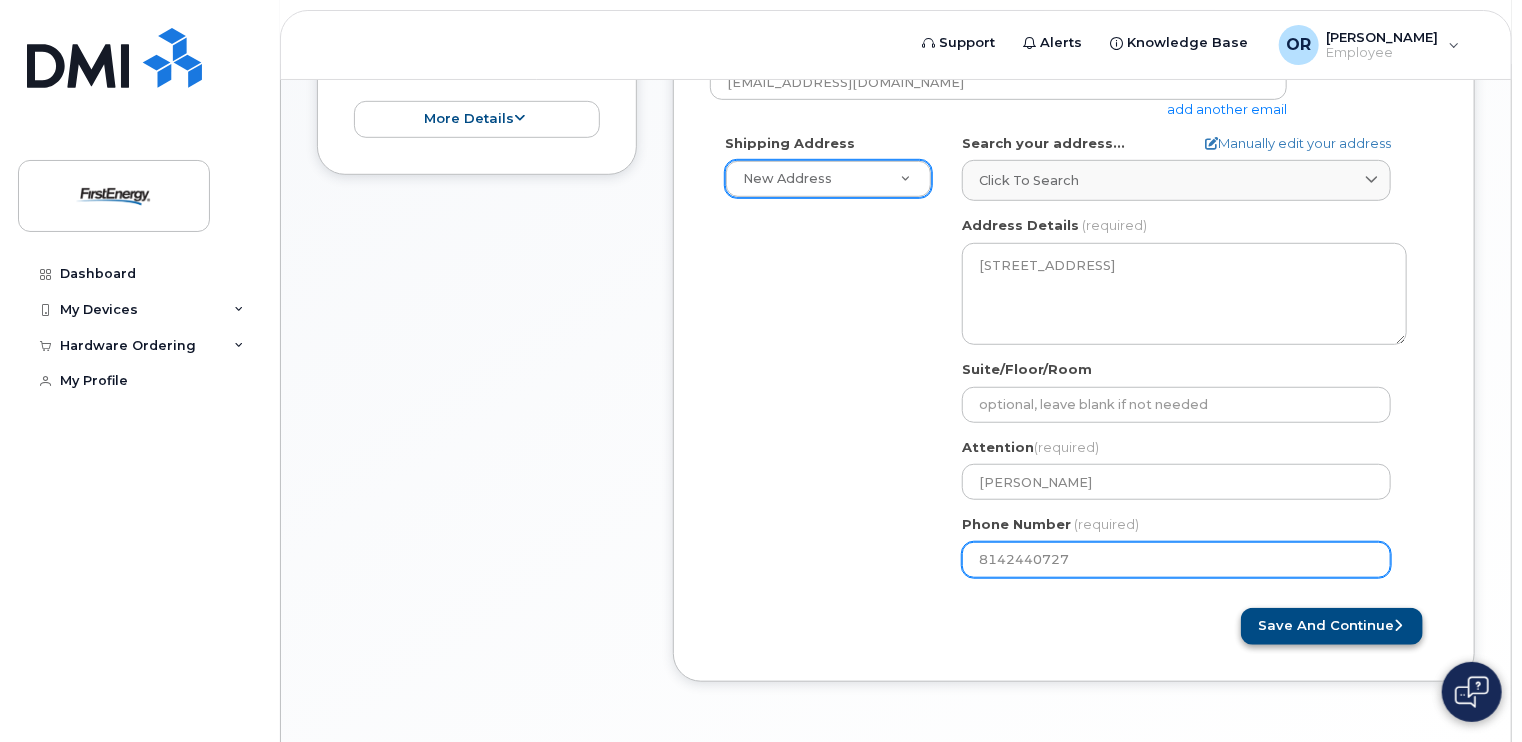type on "8142440727" 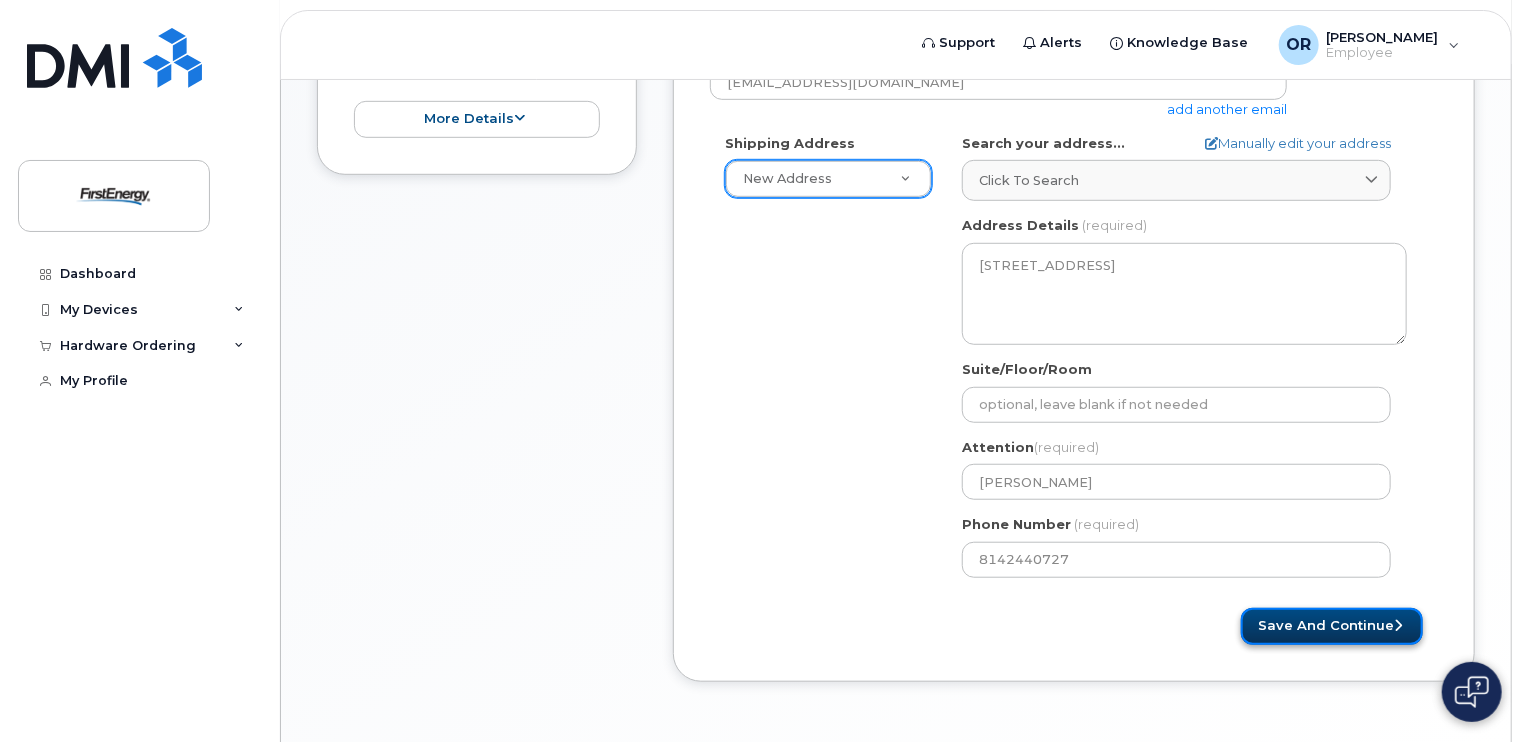 click on "Save and Continue" 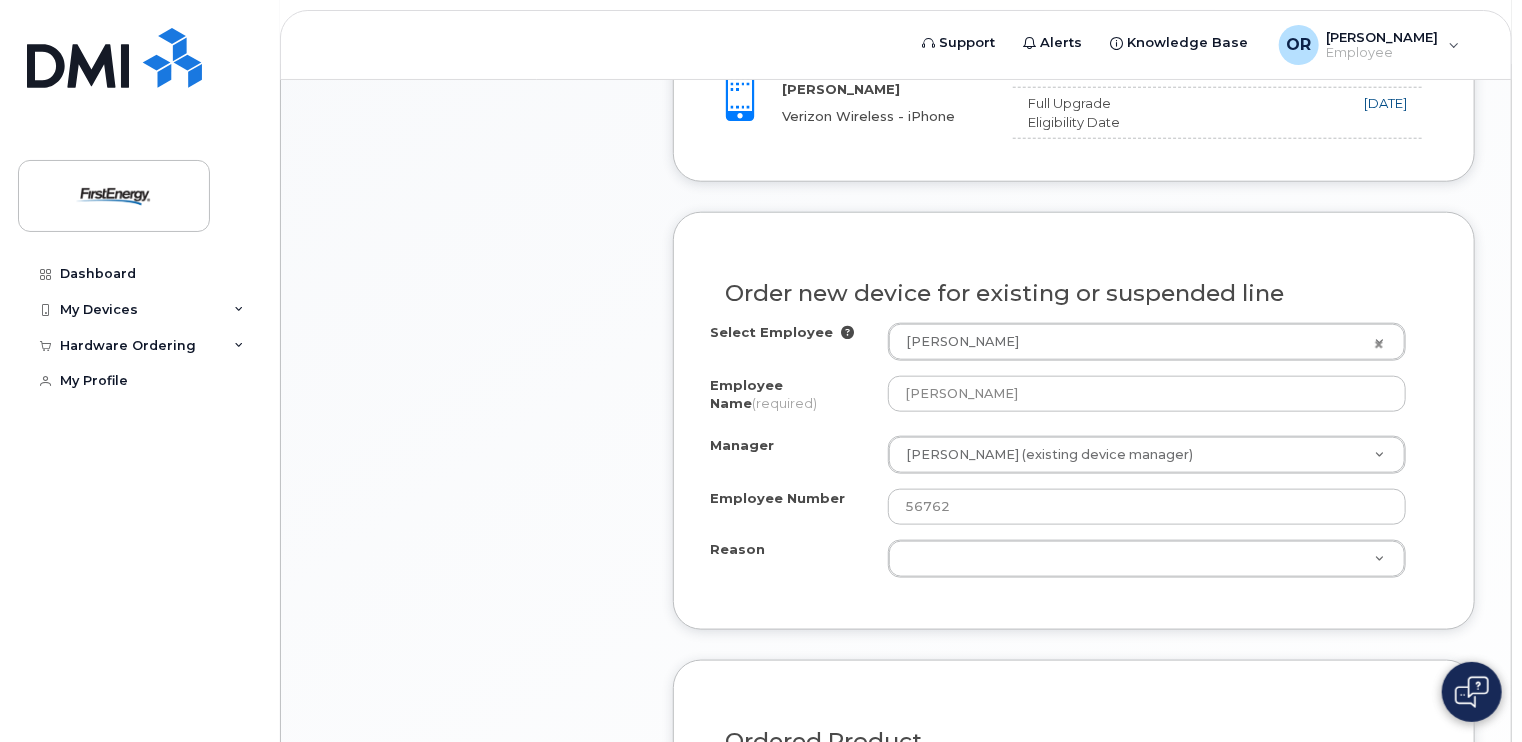 scroll, scrollTop: 927, scrollLeft: 0, axis: vertical 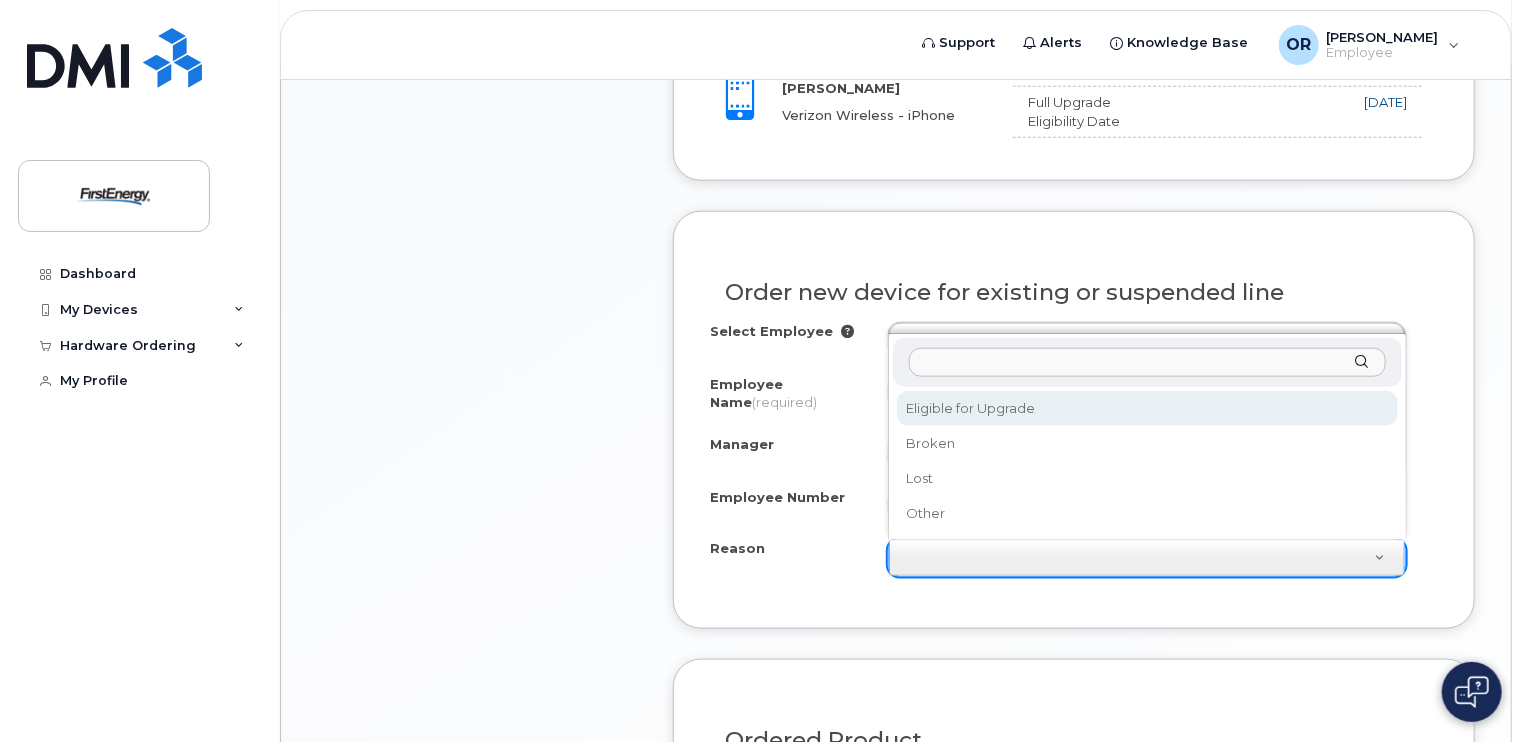 select on "eligible_for_upgrade" 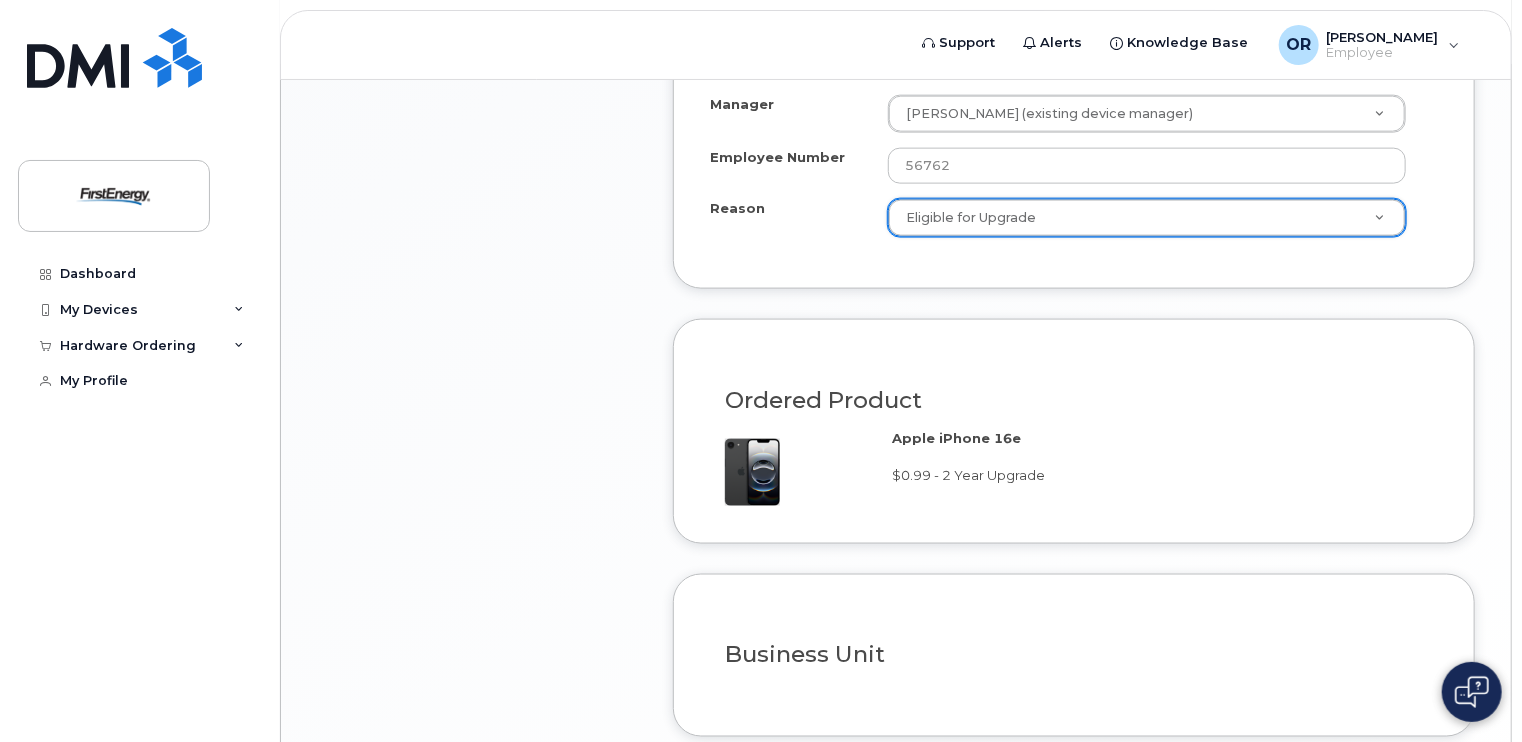 scroll, scrollTop: 1440, scrollLeft: 0, axis: vertical 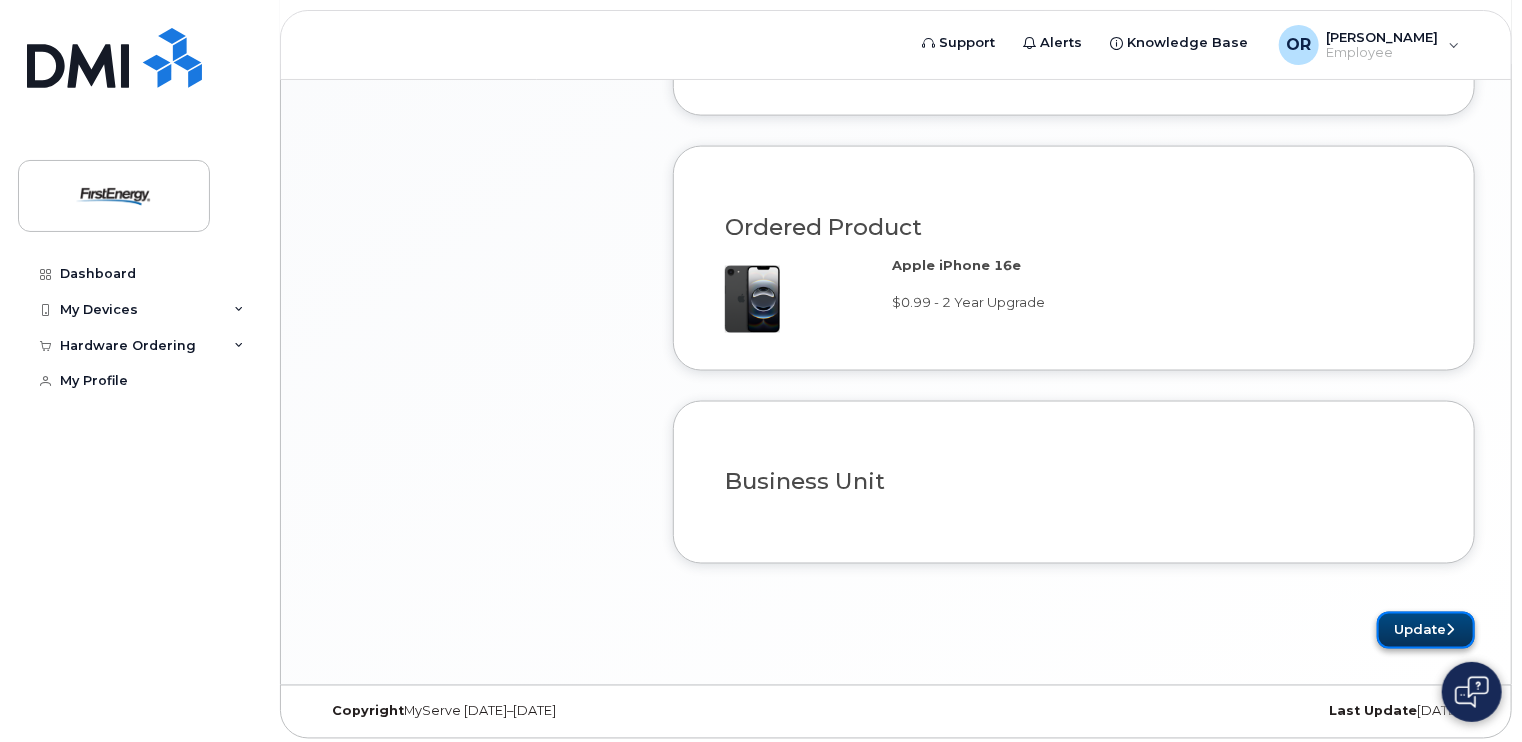 click on "Update" 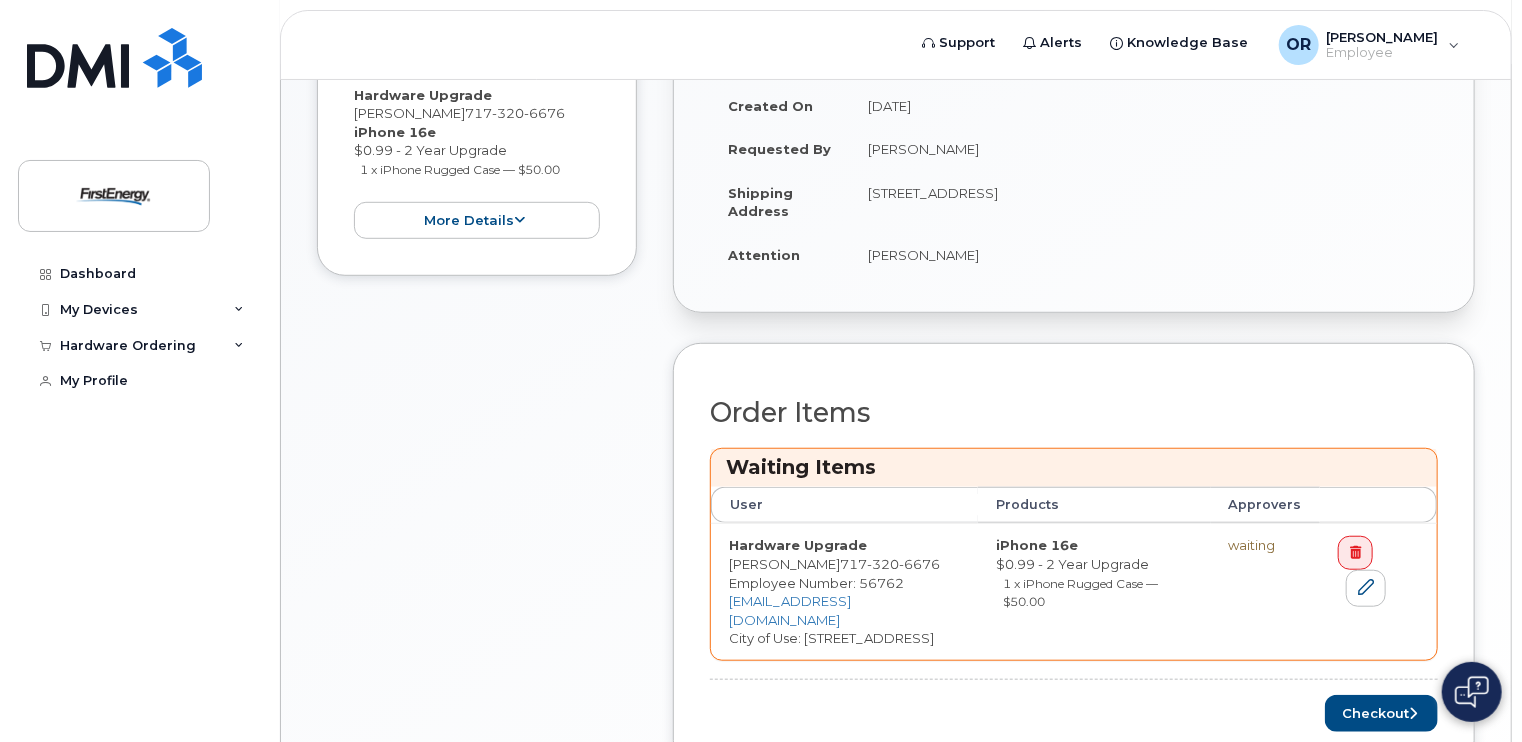 scroll, scrollTop: 657, scrollLeft: 0, axis: vertical 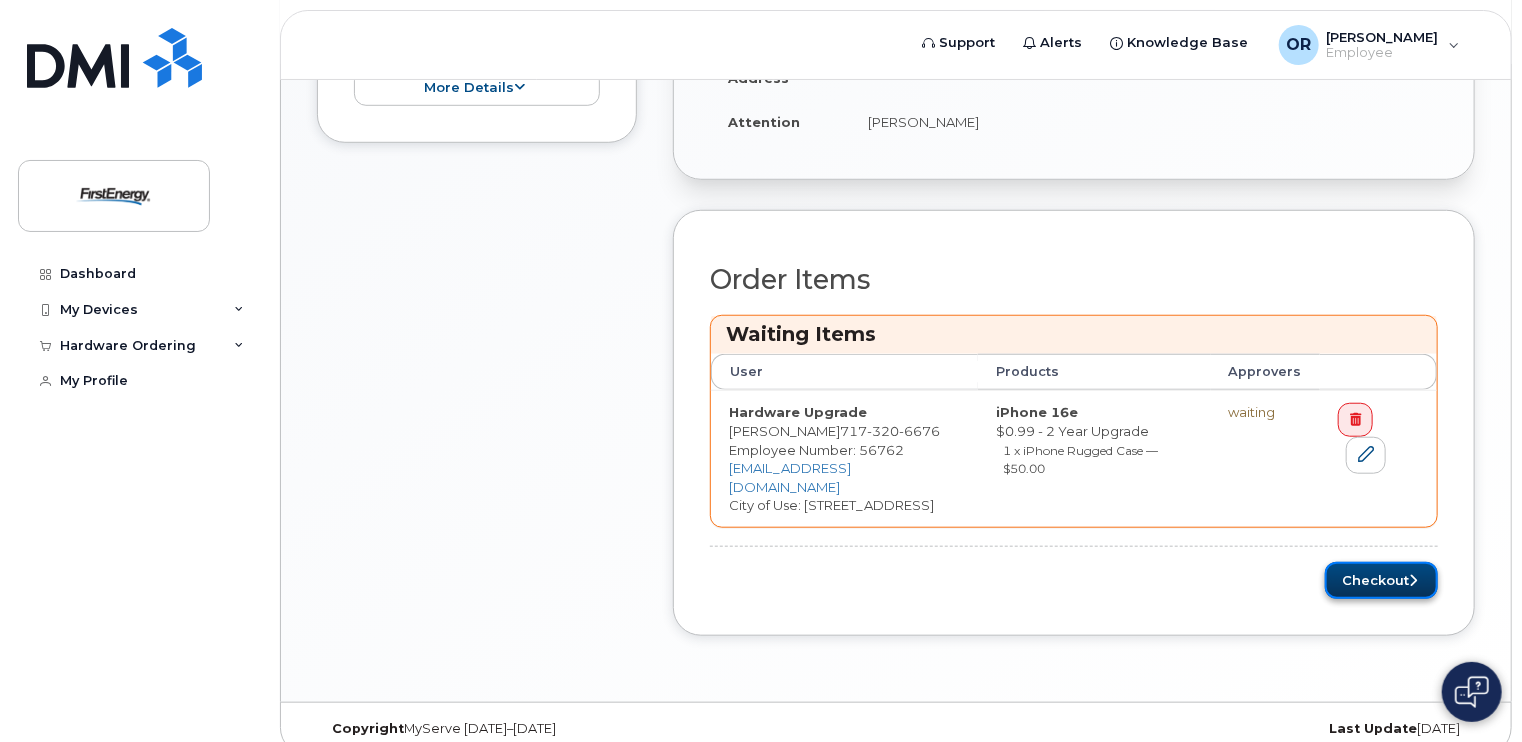 click on "Checkout" 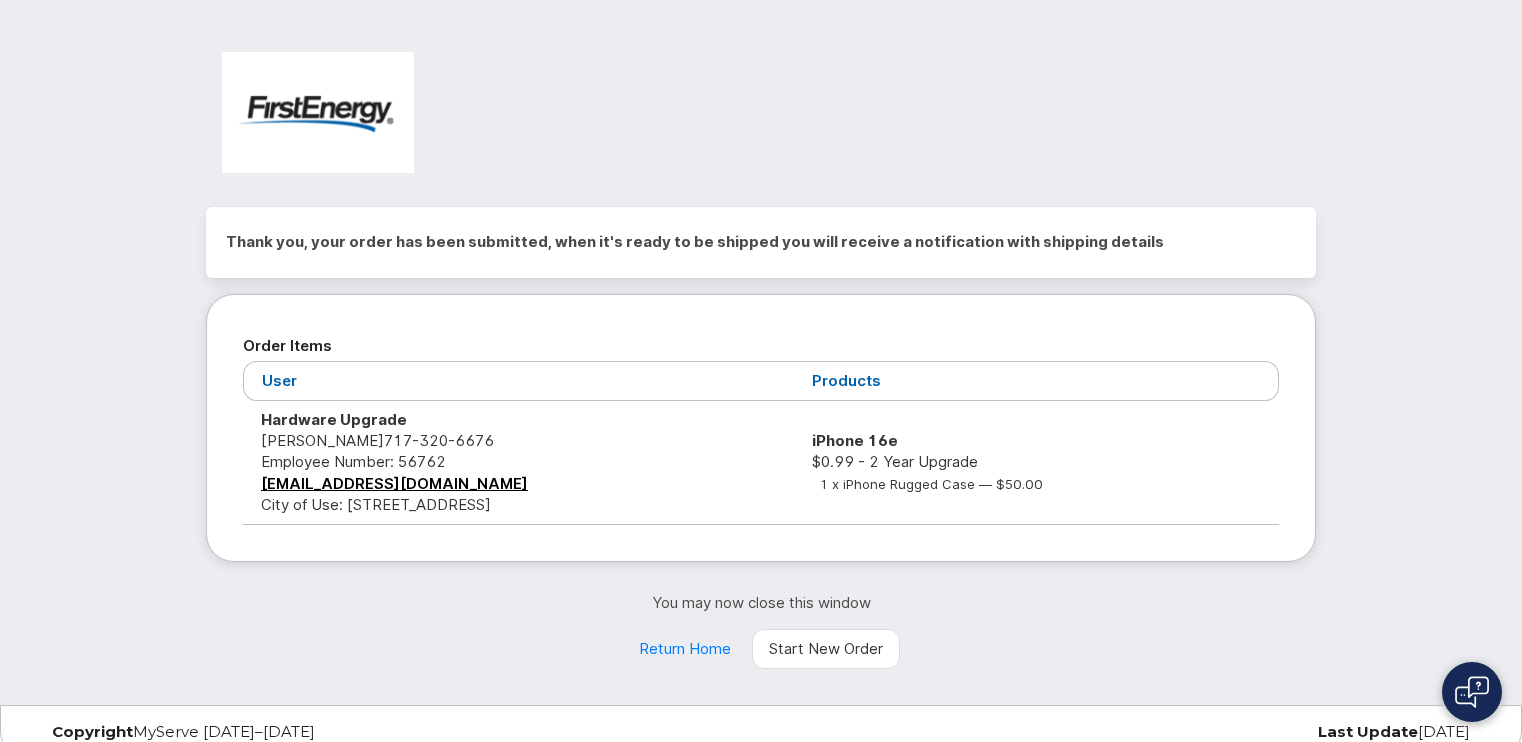 scroll, scrollTop: 0, scrollLeft: 0, axis: both 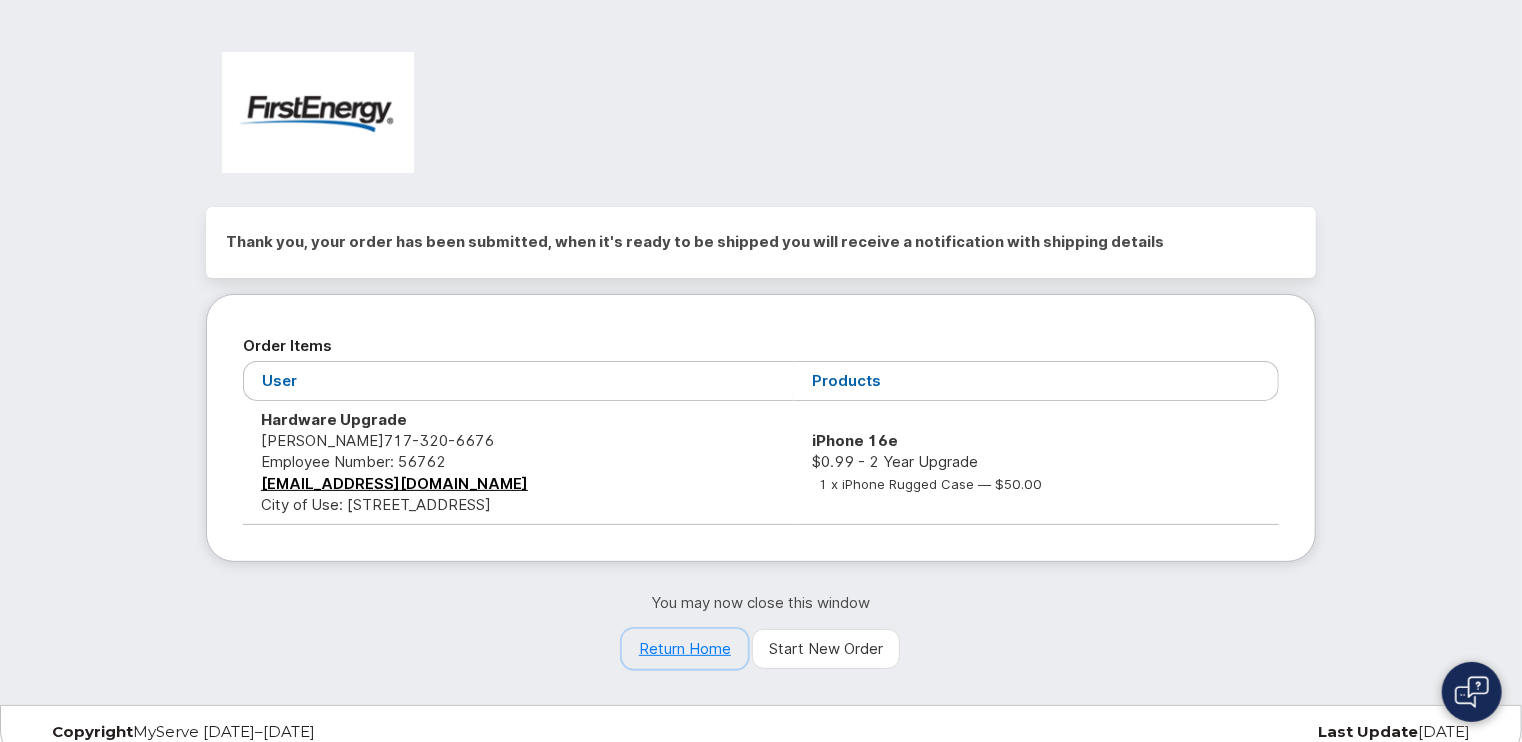 click on "Return Home" at bounding box center [685, 649] 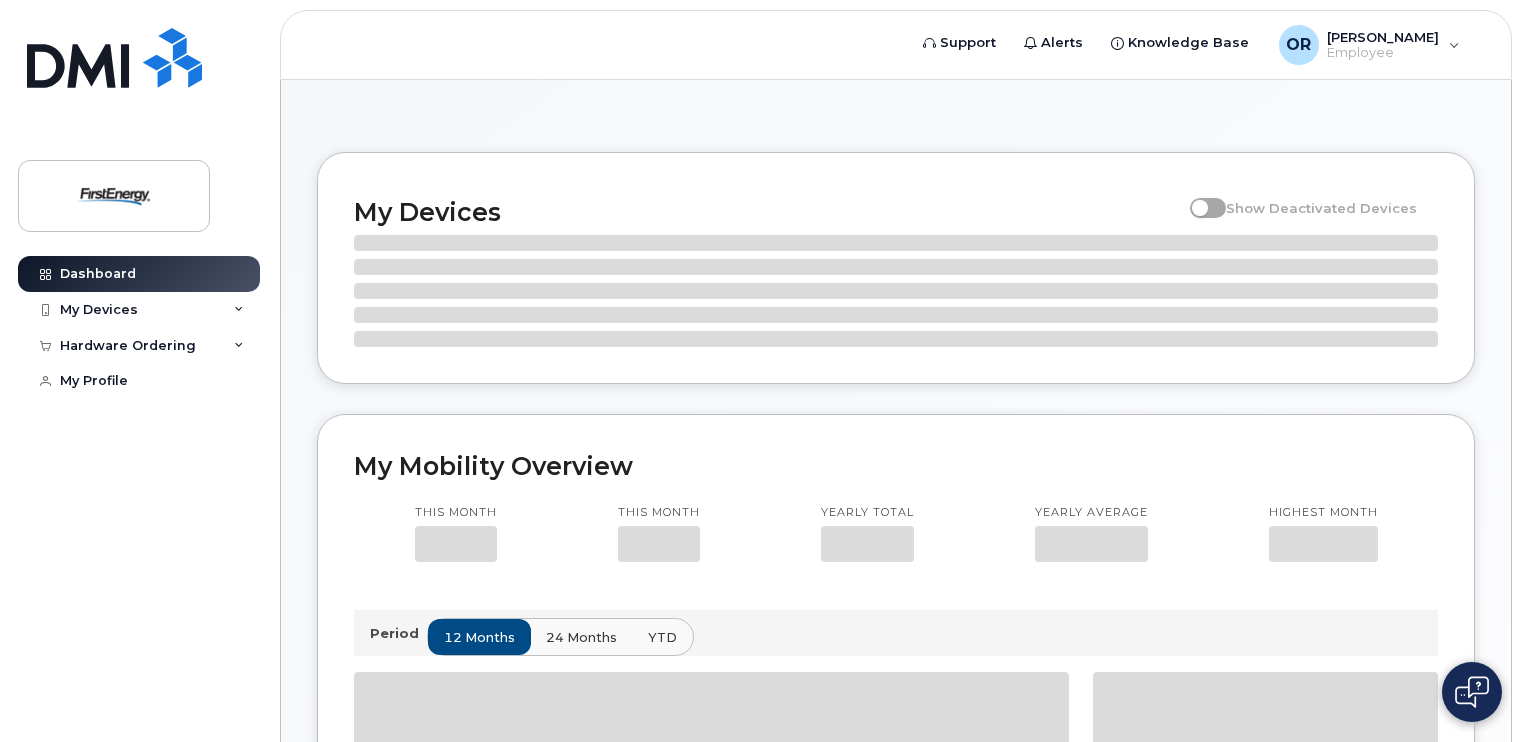 scroll, scrollTop: 0, scrollLeft: 0, axis: both 